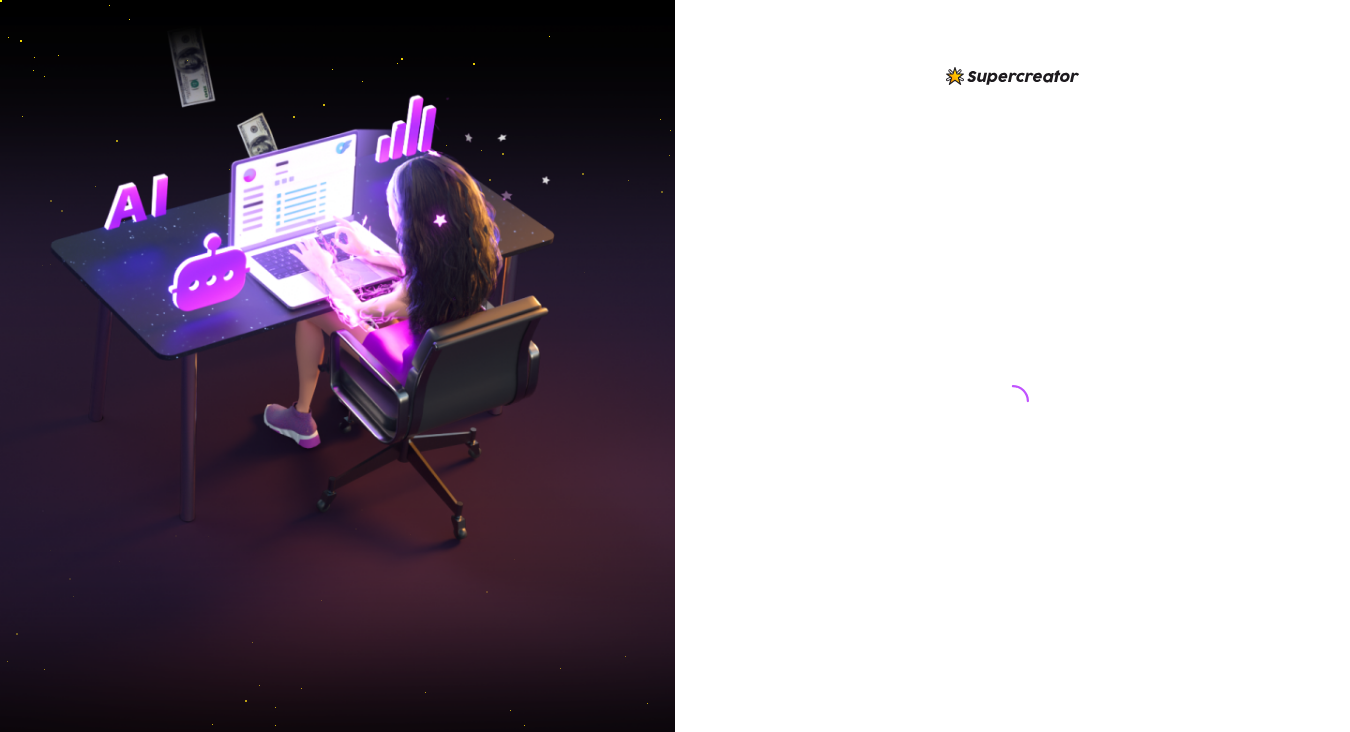 scroll, scrollTop: 0, scrollLeft: 0, axis: both 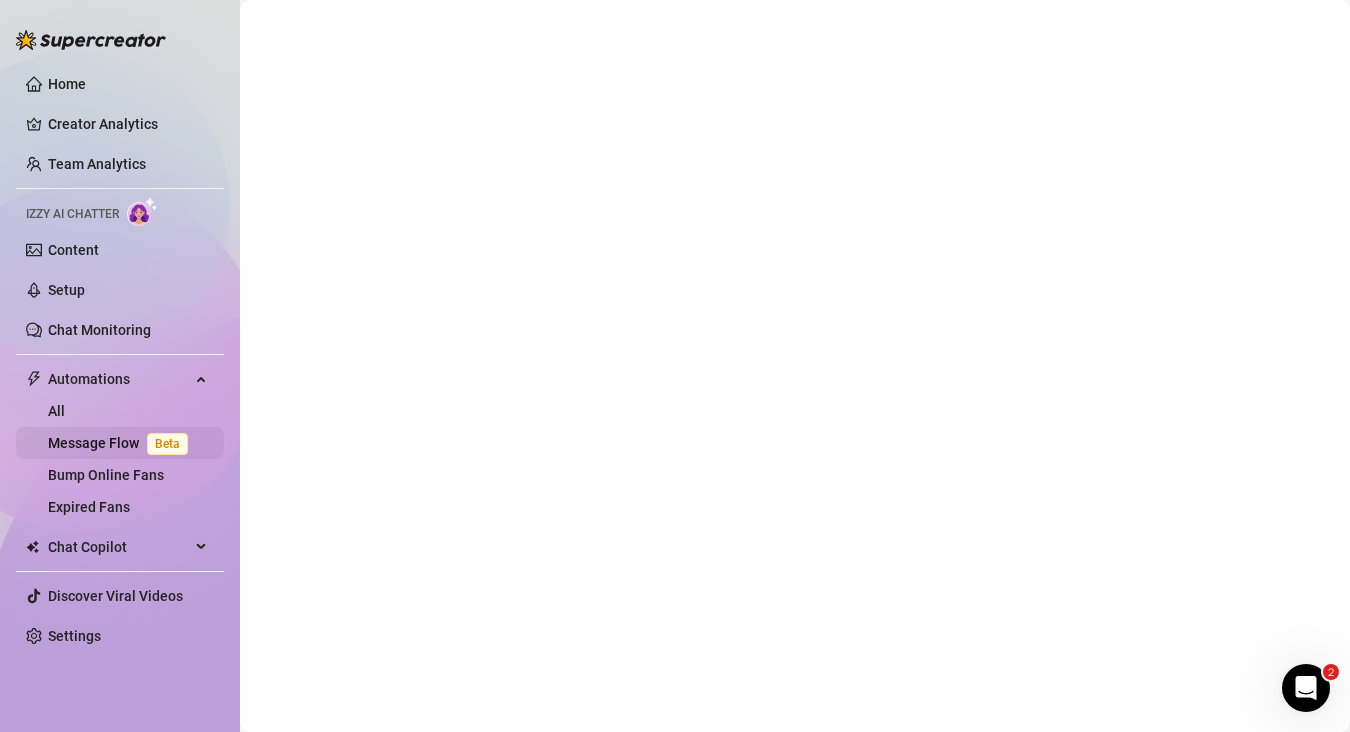click on "Message Flow Beta" at bounding box center (122, 443) 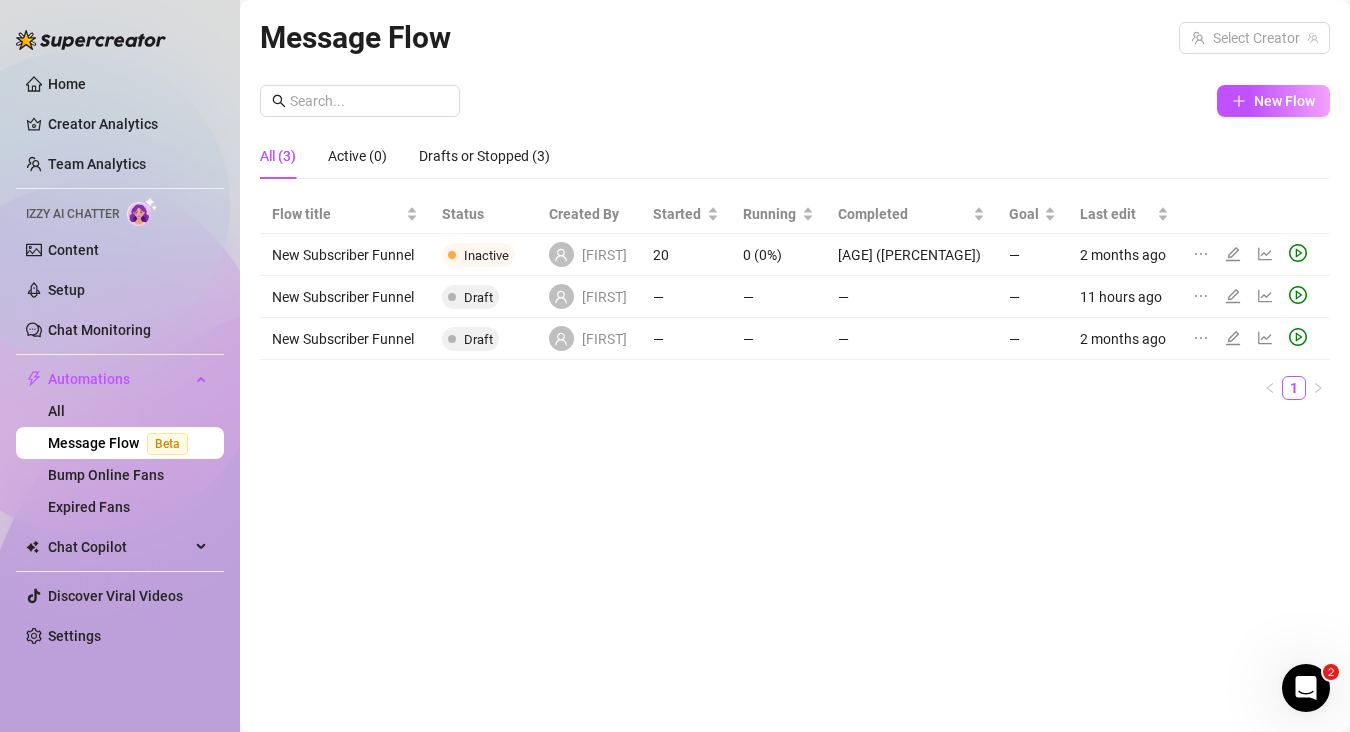 click on "New Subscriber Funnel" at bounding box center (345, 255) 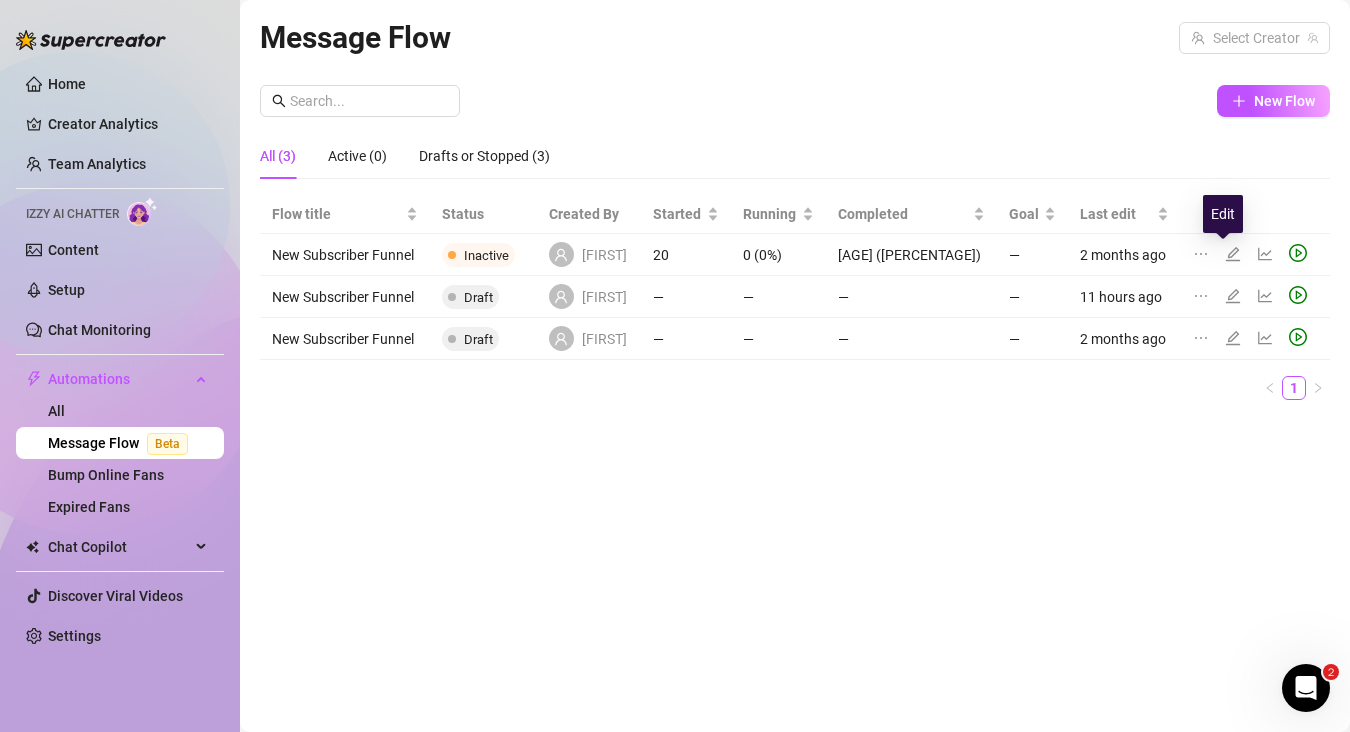 click 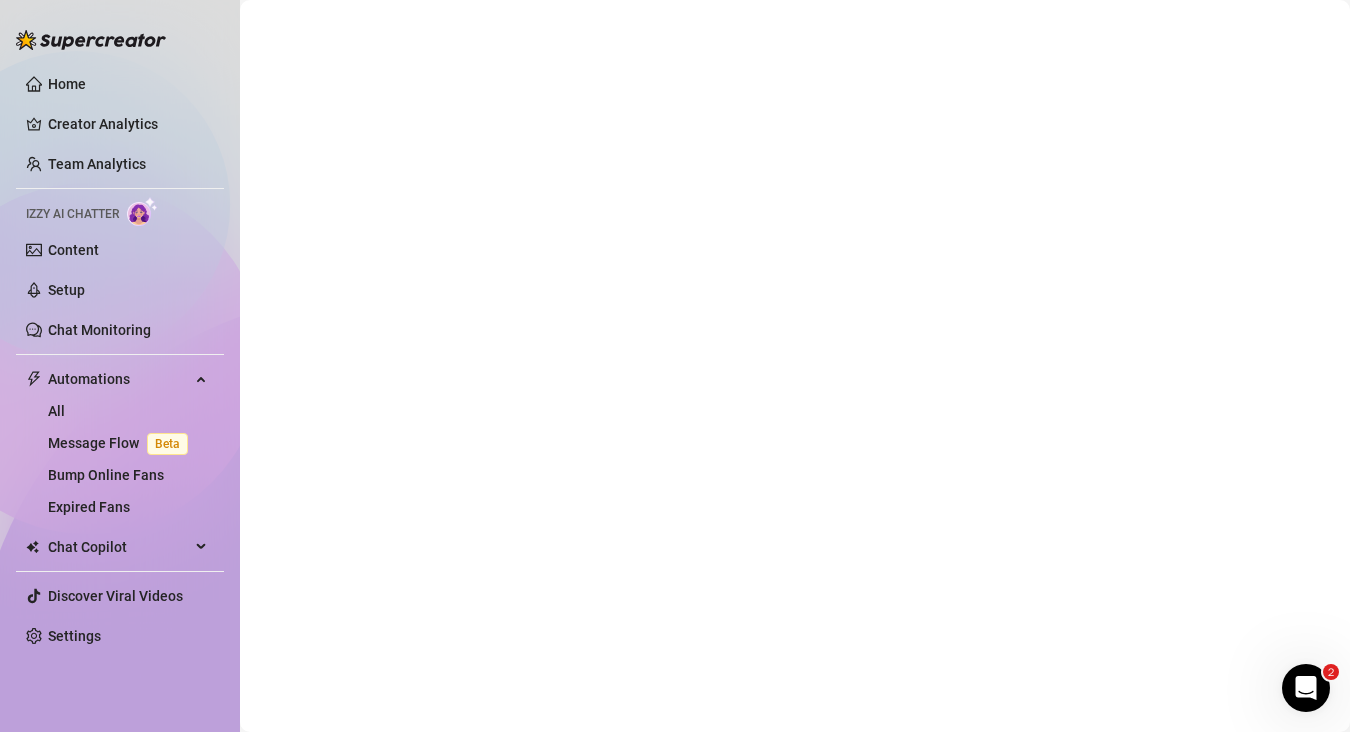 click at bounding box center (795, 366) 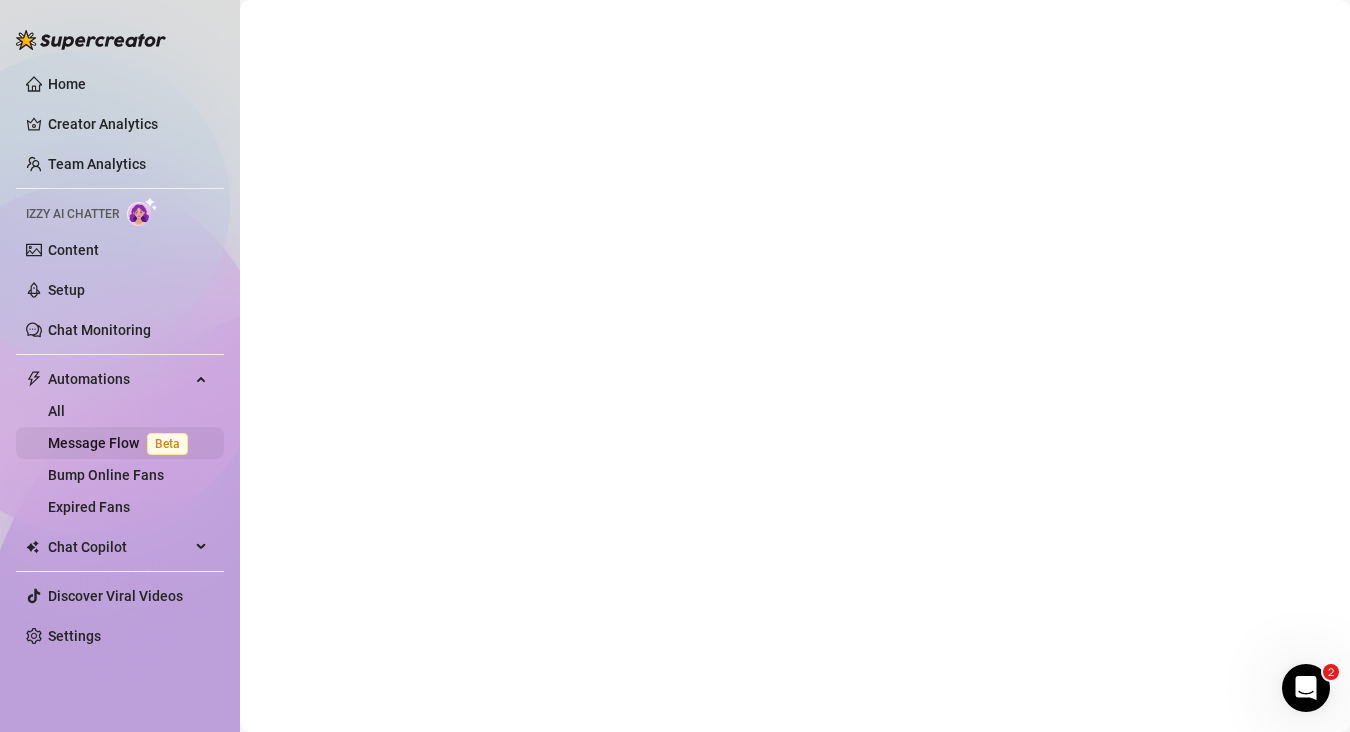 click on "Message Flow Beta" at bounding box center (122, 443) 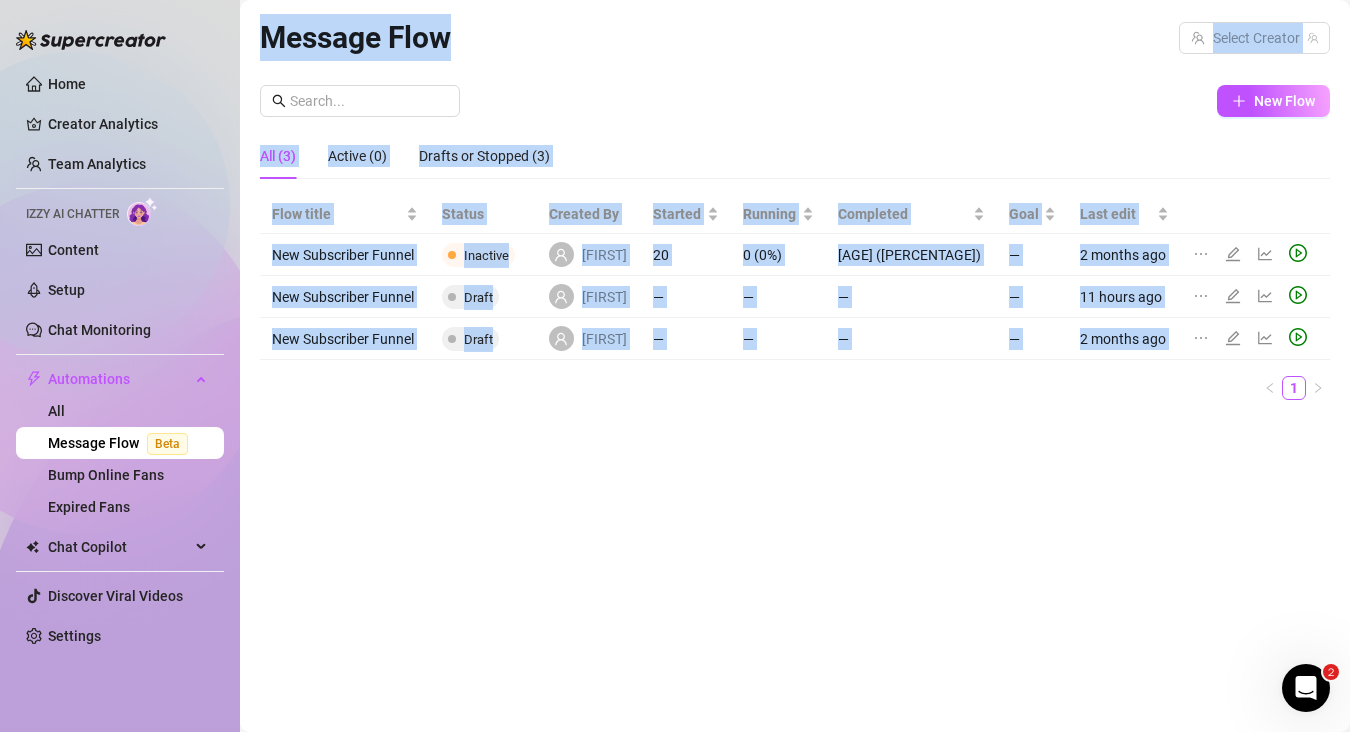 click on "Message Flow Select Creator New Flow All (3) Active (0) Drafts or Stopped (3) Flow title Status Created By Started Running Completed Goal Last edit New Subscriber Funnel Inactive Natalie 20 0 (0%) 18 (90%) — 2 months ago New Subscriber Funnel Draft Natalie — — — — 11 hours ago New Subscriber Funnel Draft Natalie — — — — 2 months ago 1" at bounding box center (795, 343) 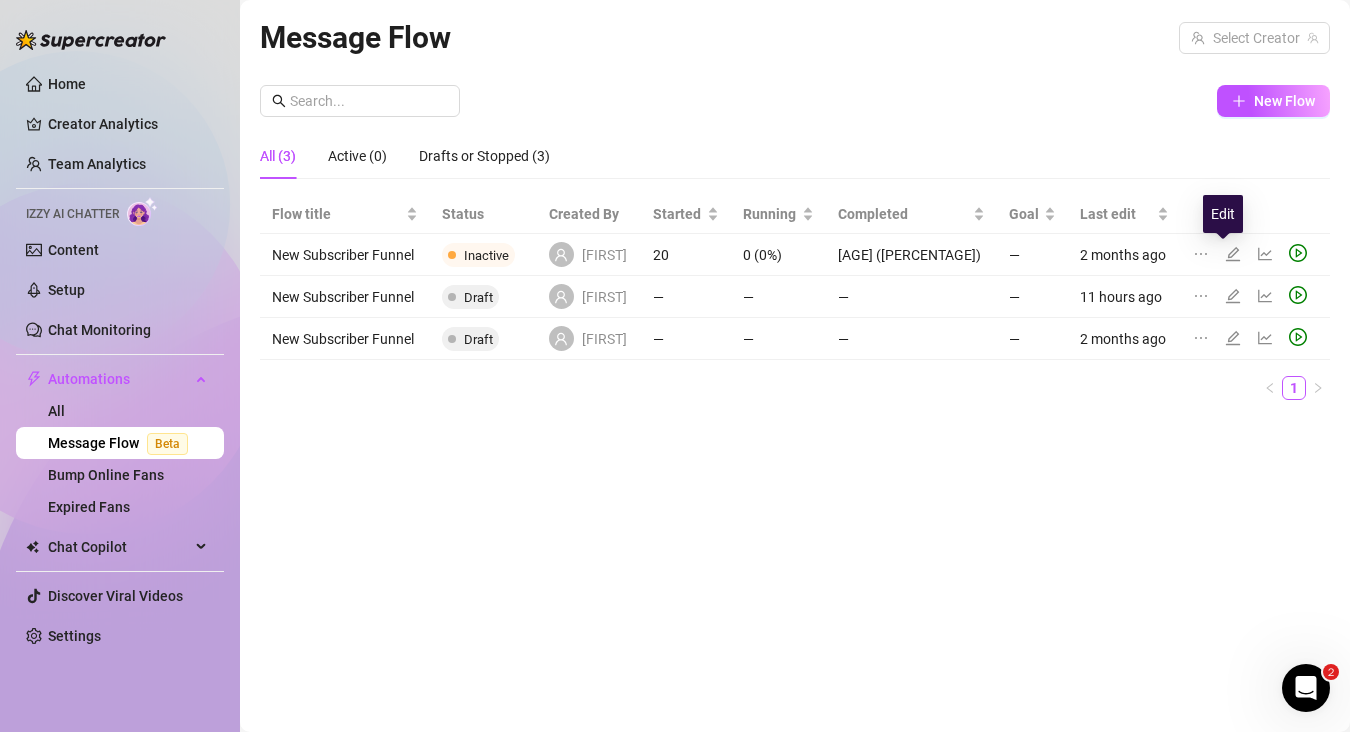 click 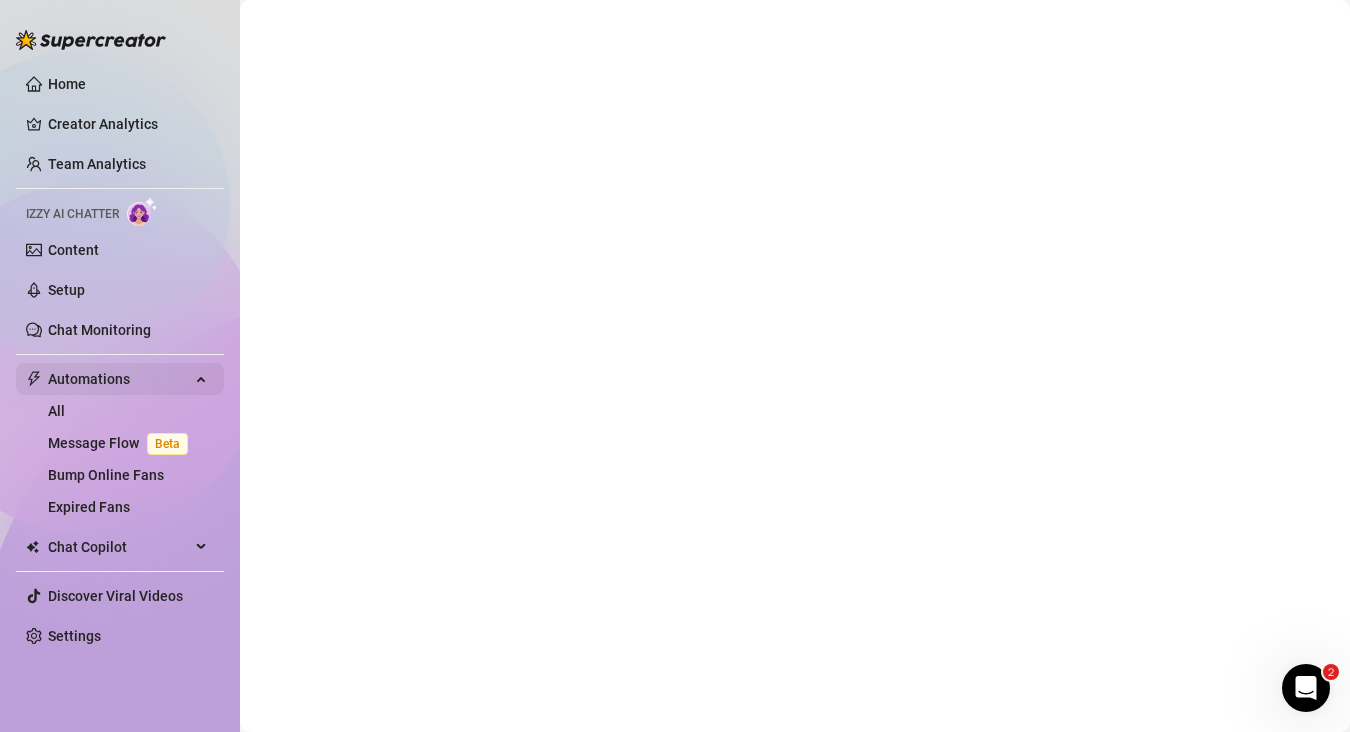 click on "Automations" at bounding box center [120, 379] 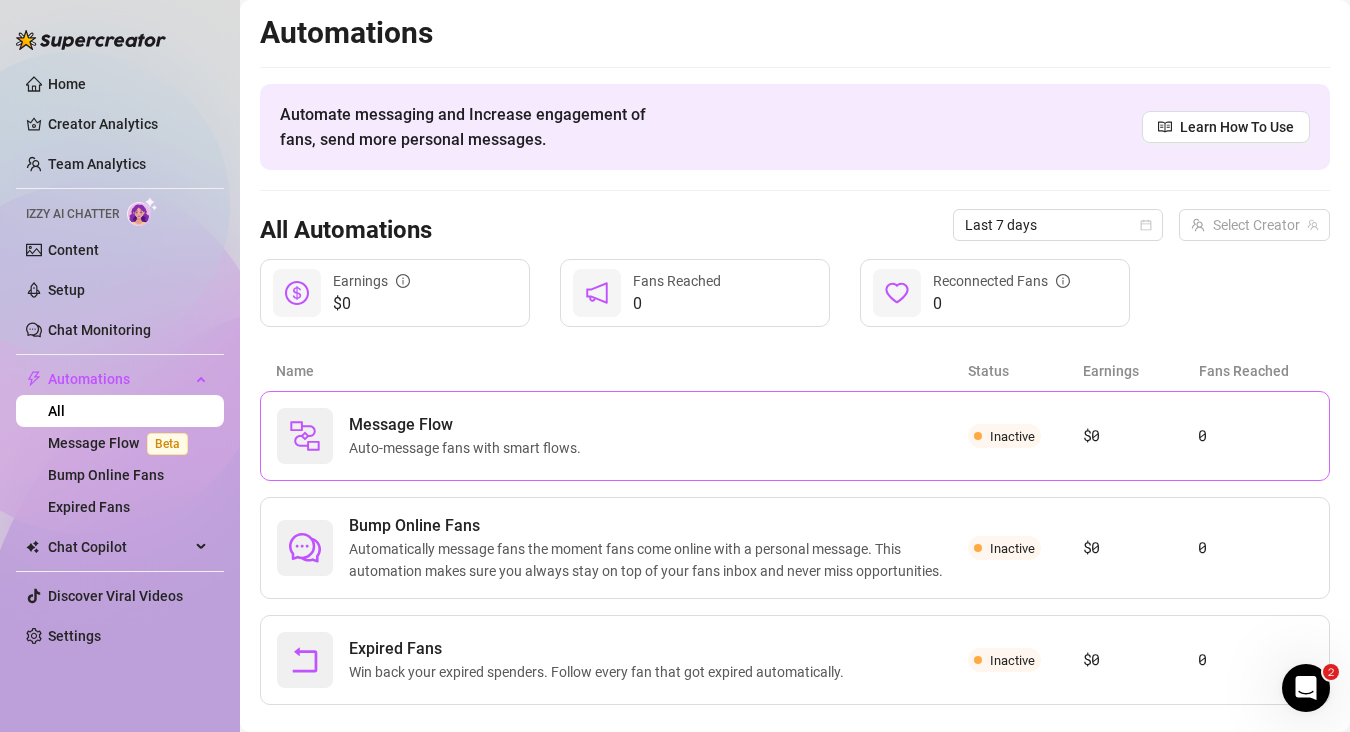 click on "Message Flow" at bounding box center [469, 425] 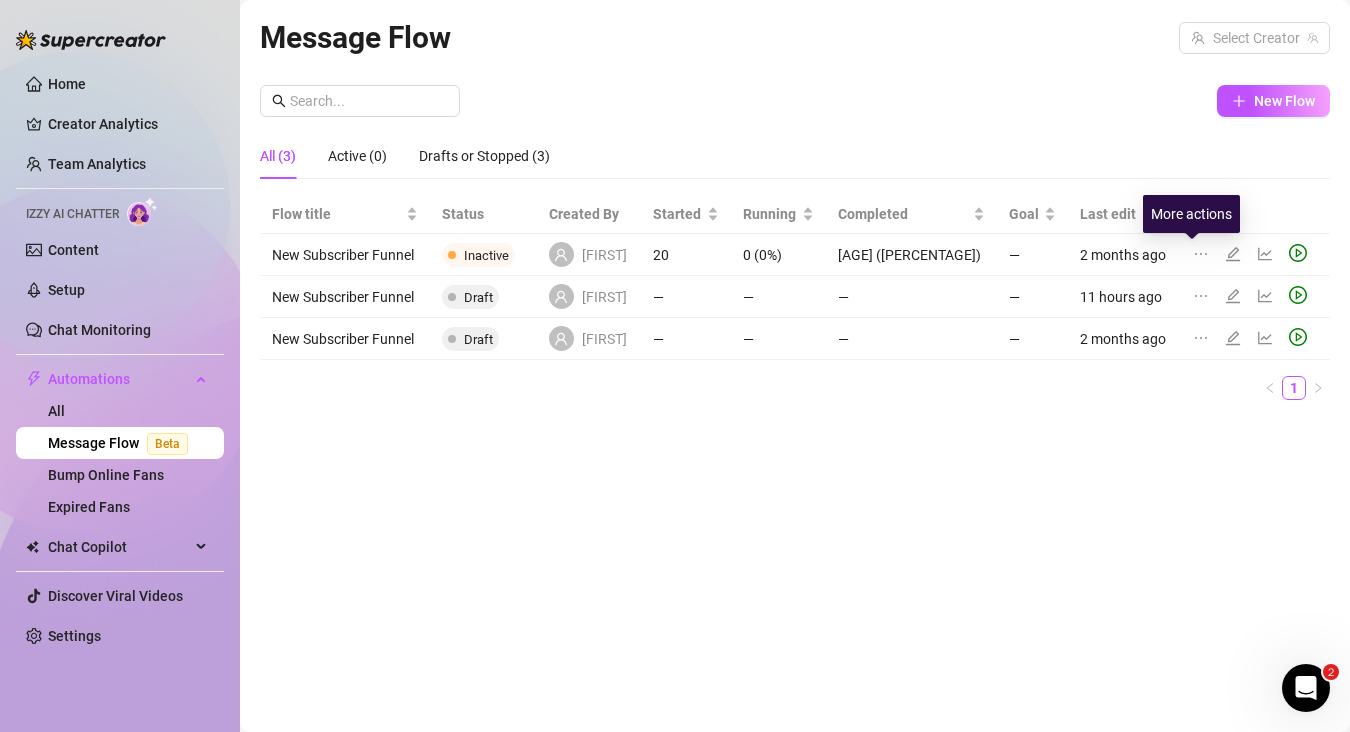 click 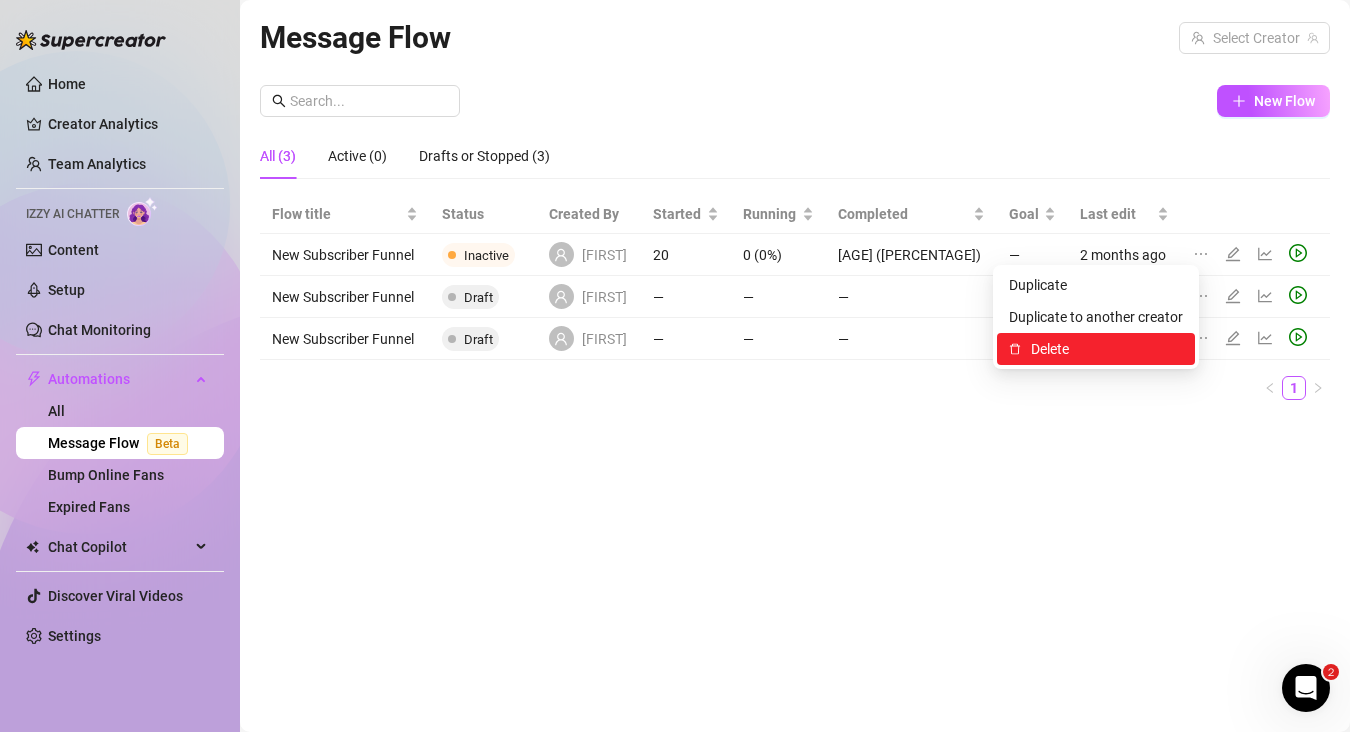 click on "Delete" at bounding box center (1107, 349) 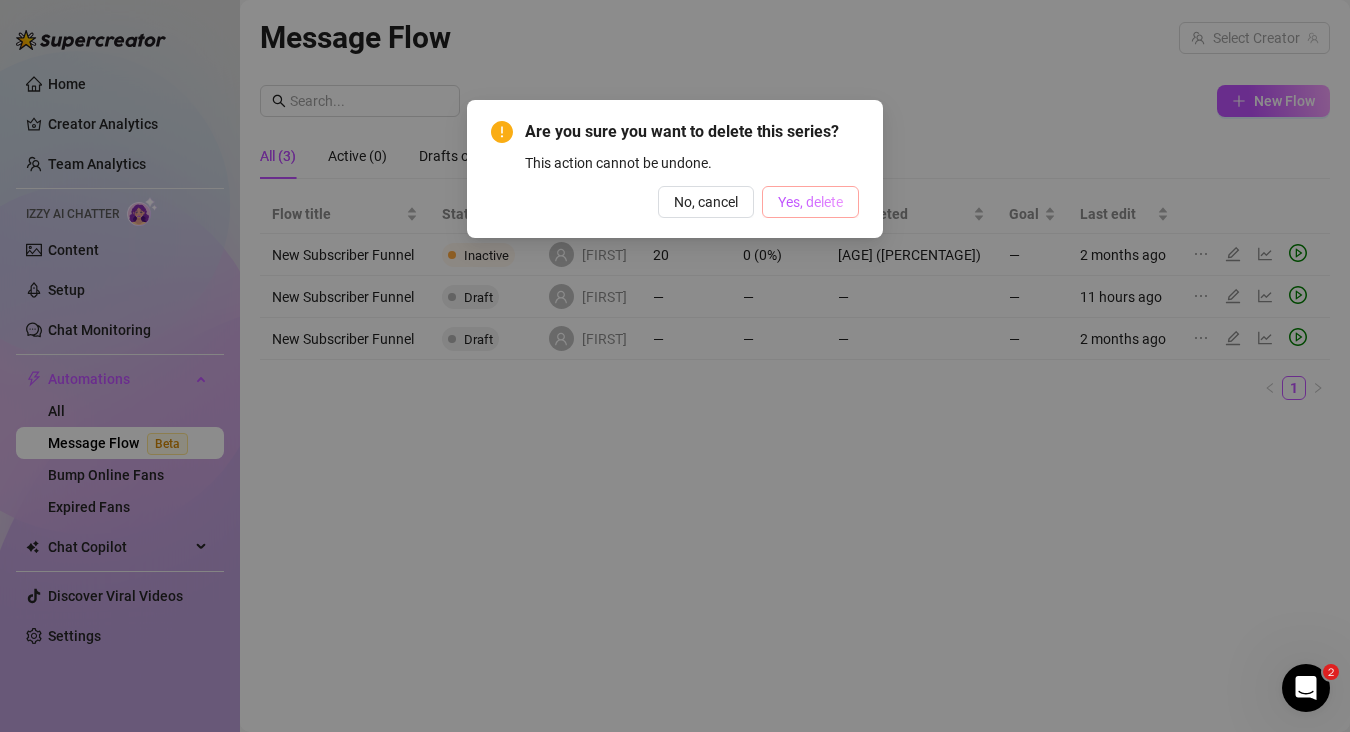 click on "Yes, delete" at bounding box center (810, 202) 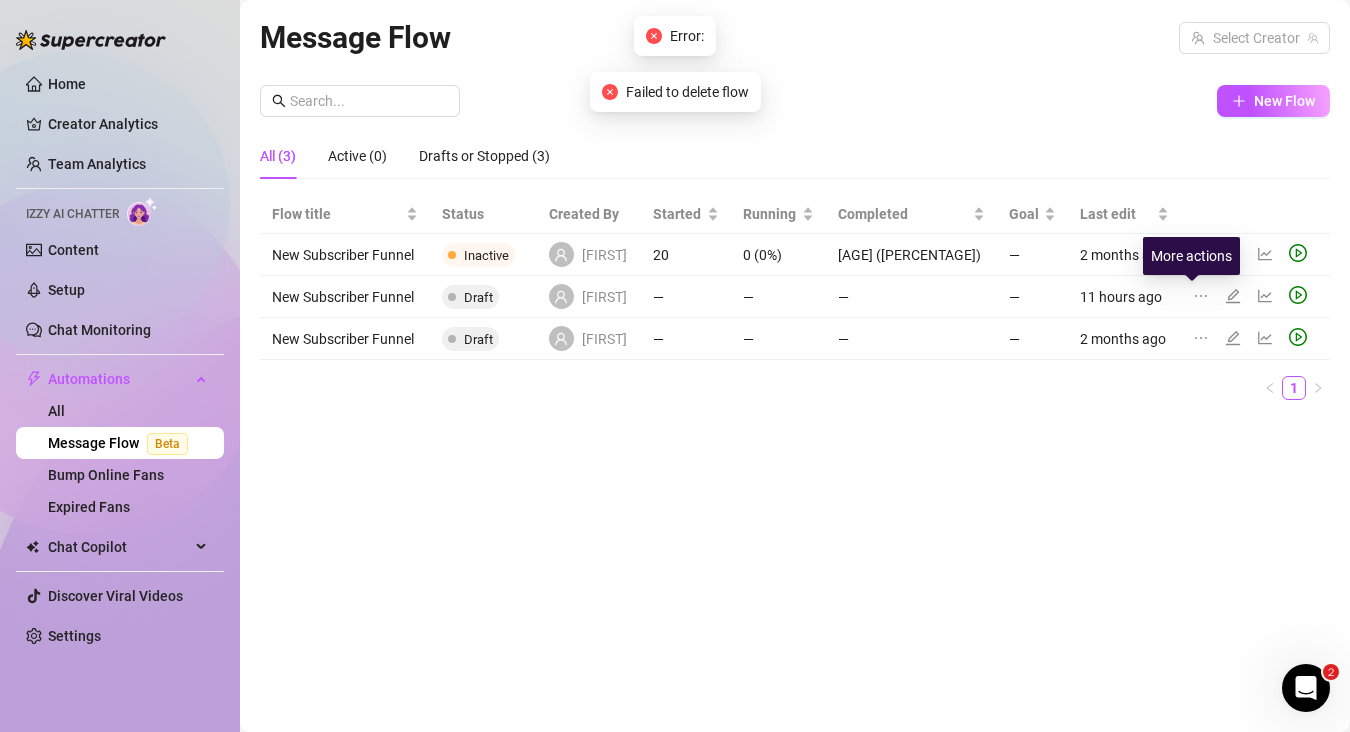 click 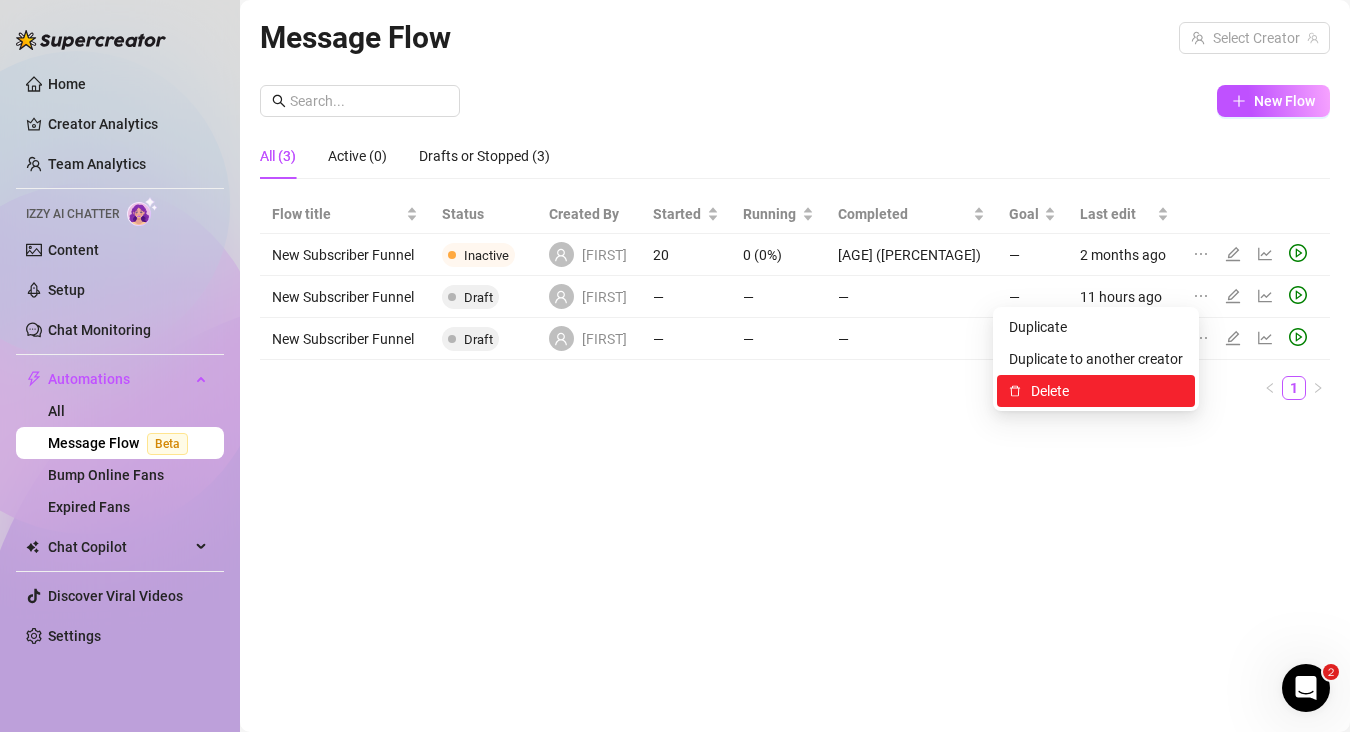click on "Delete" at bounding box center (1107, 391) 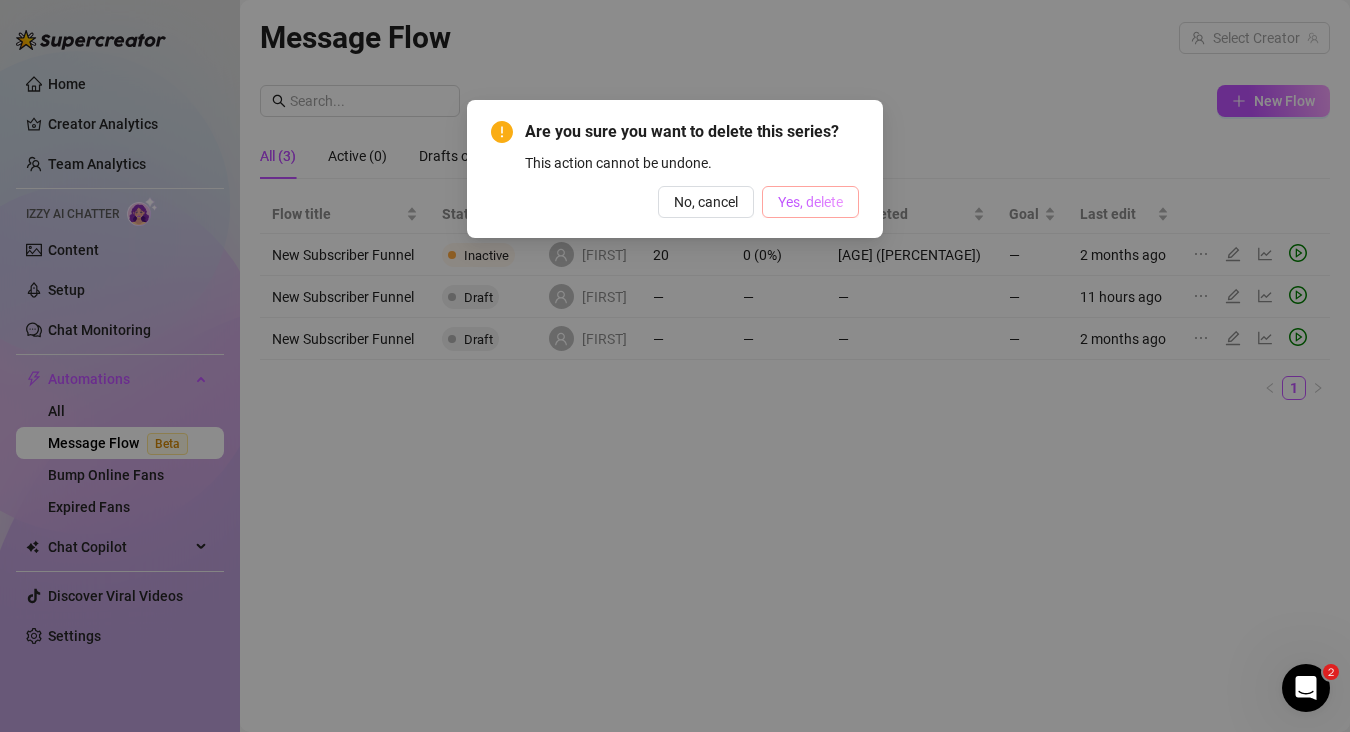 click on "Yes, delete" at bounding box center (810, 202) 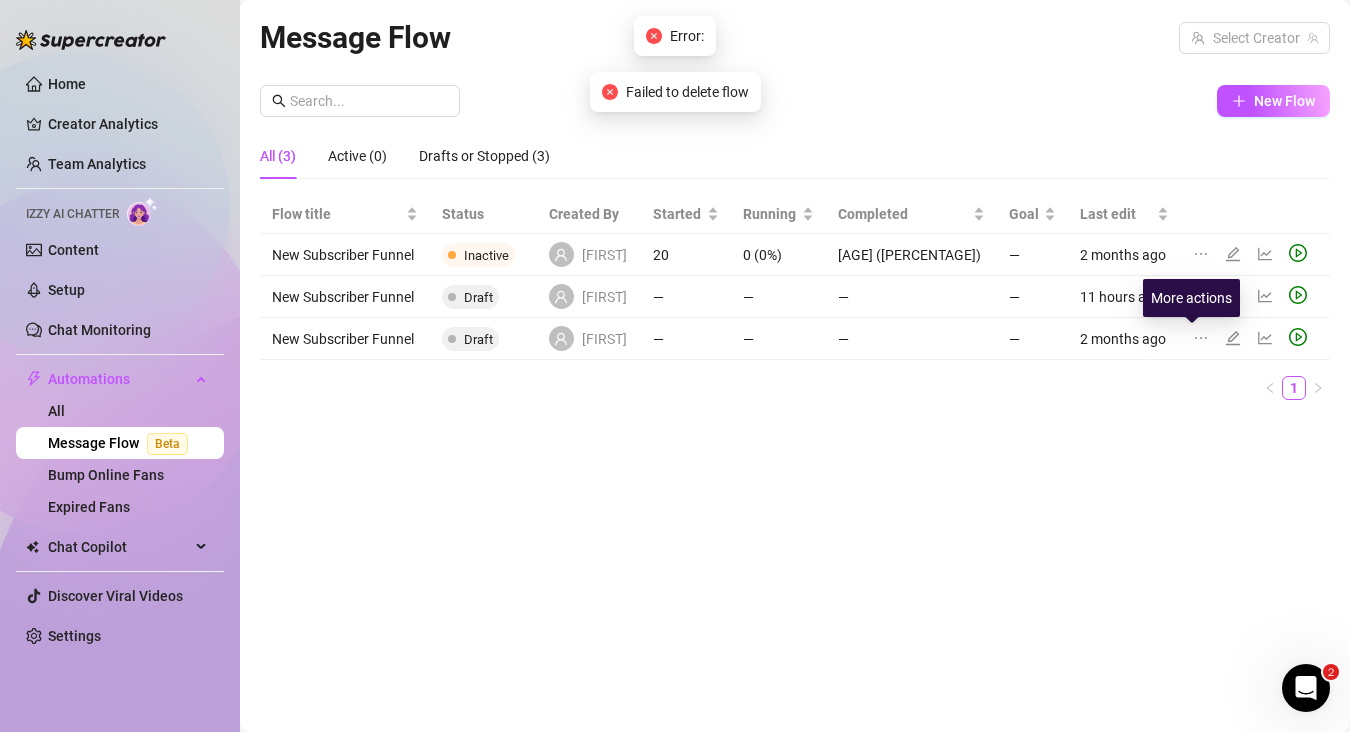 click 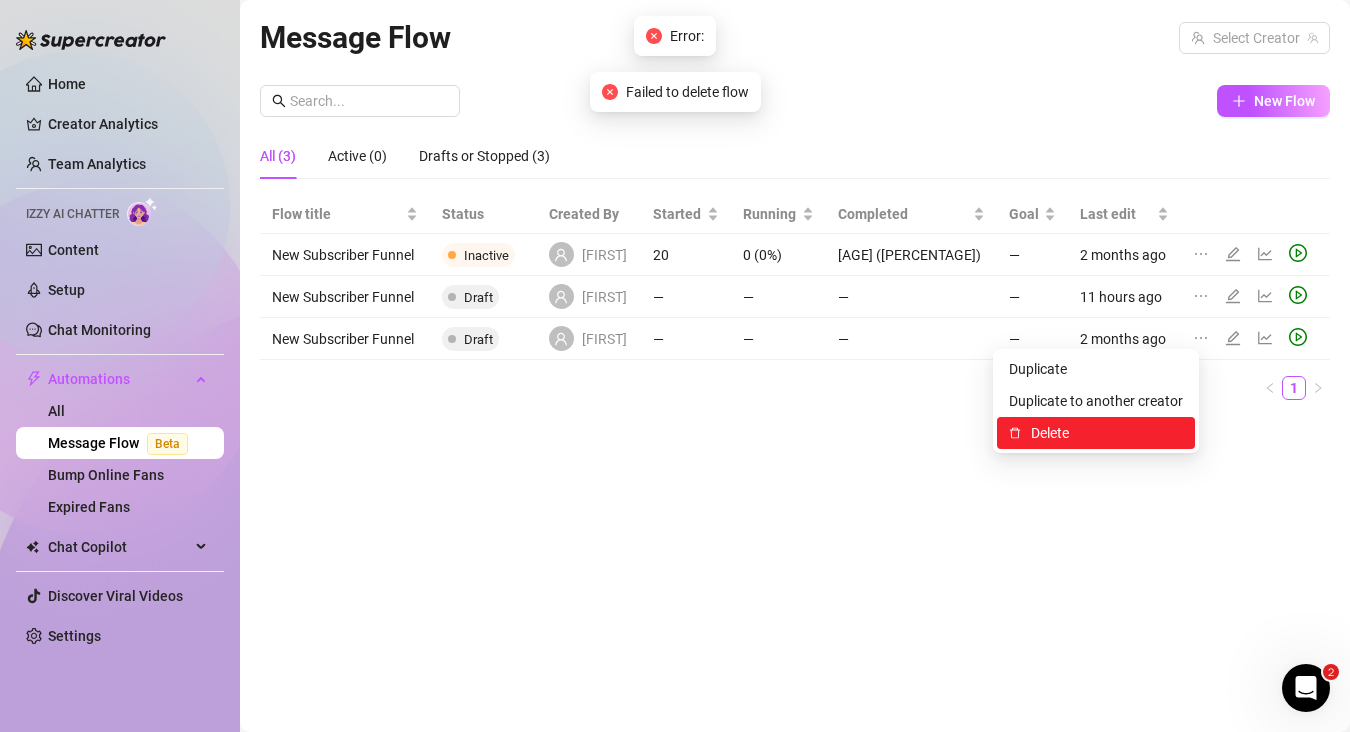 click on "Delete" at bounding box center (1107, 433) 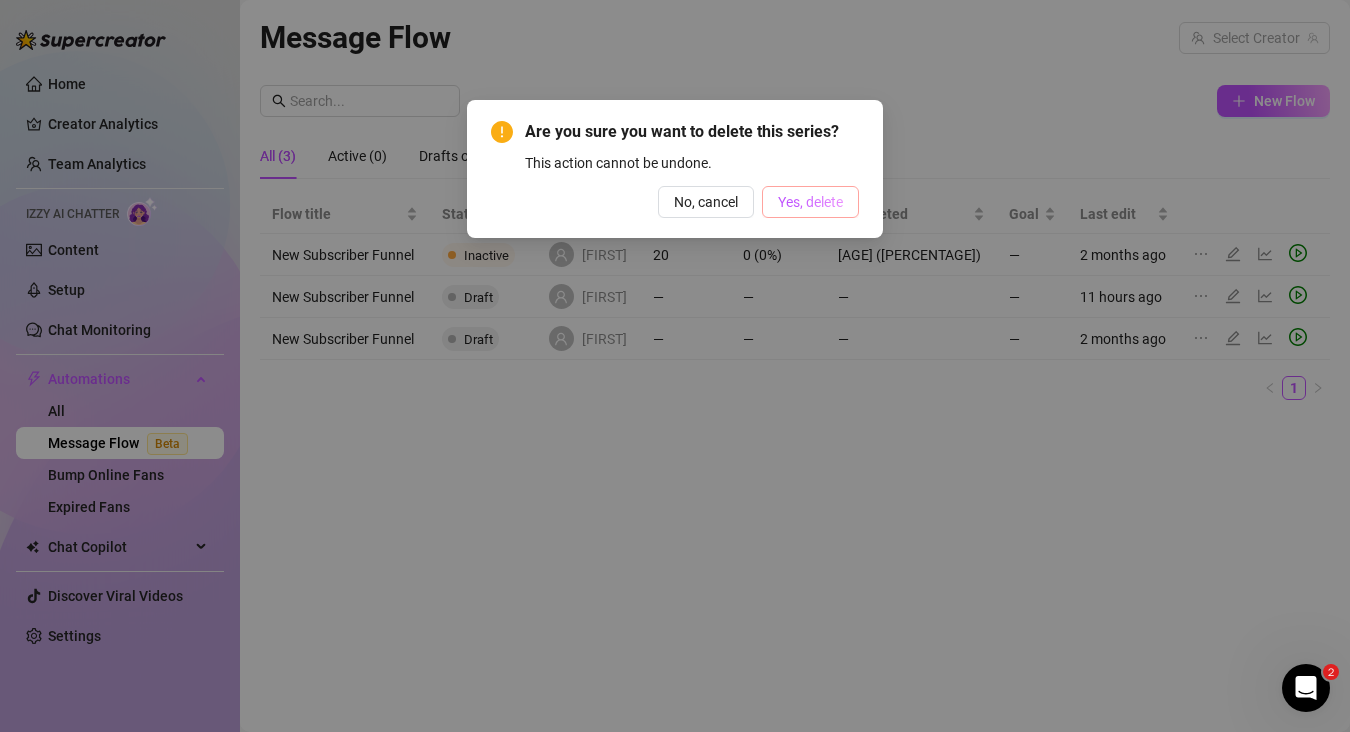 click on "Yes, delete" at bounding box center [810, 202] 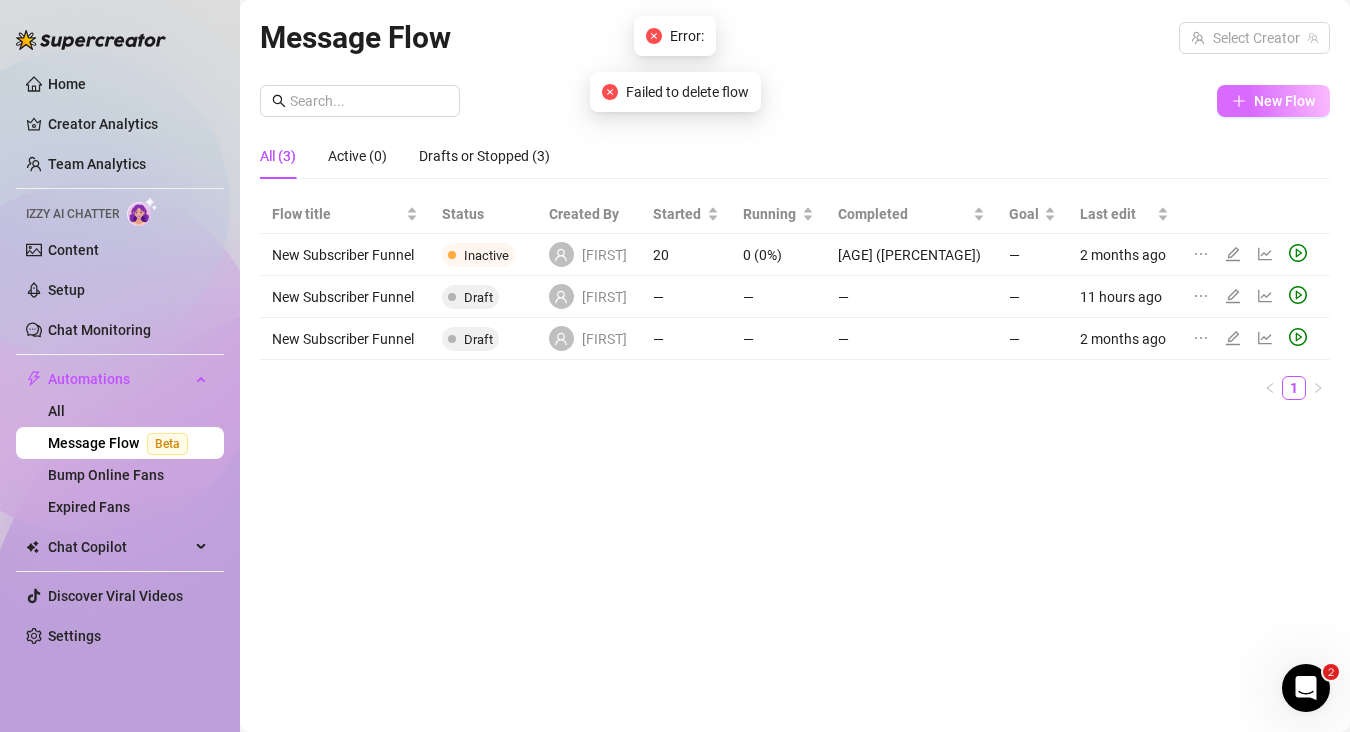 click on "New Flow" at bounding box center [1284, 101] 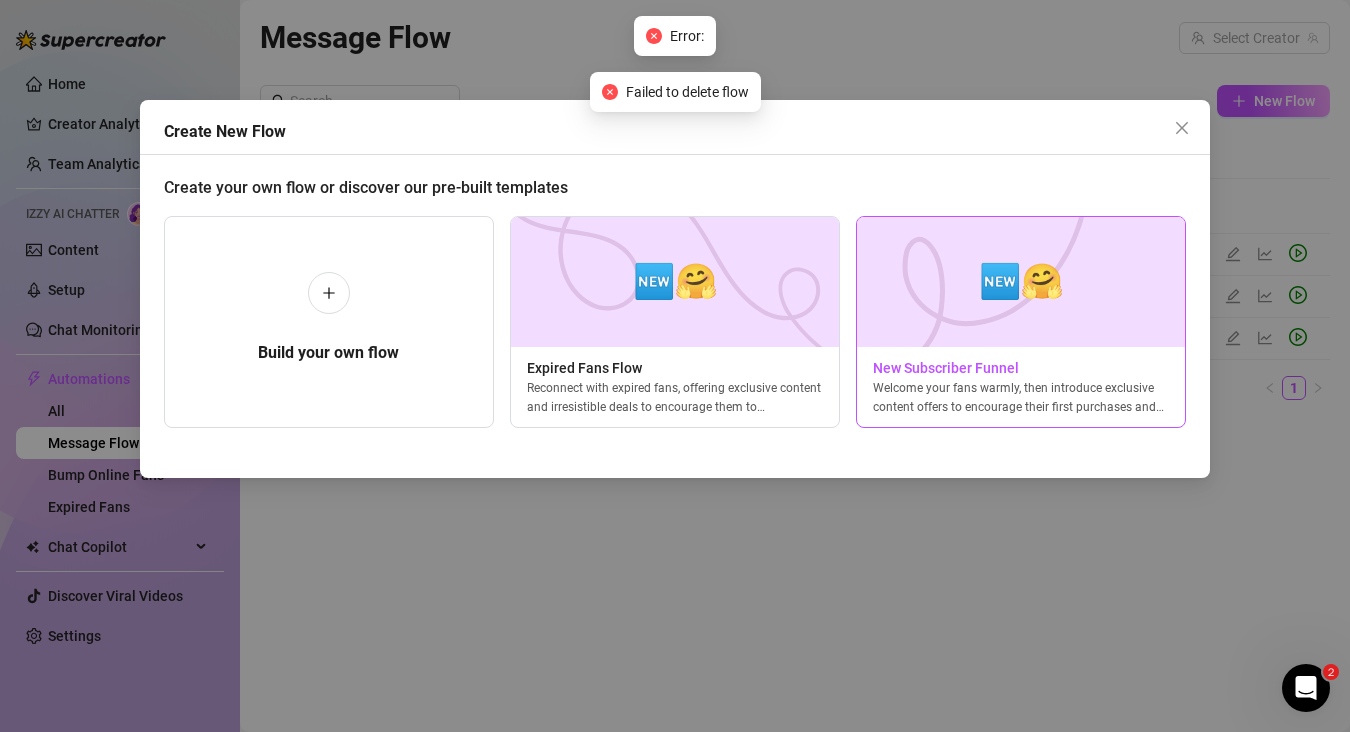 click at bounding box center [1021, 282] 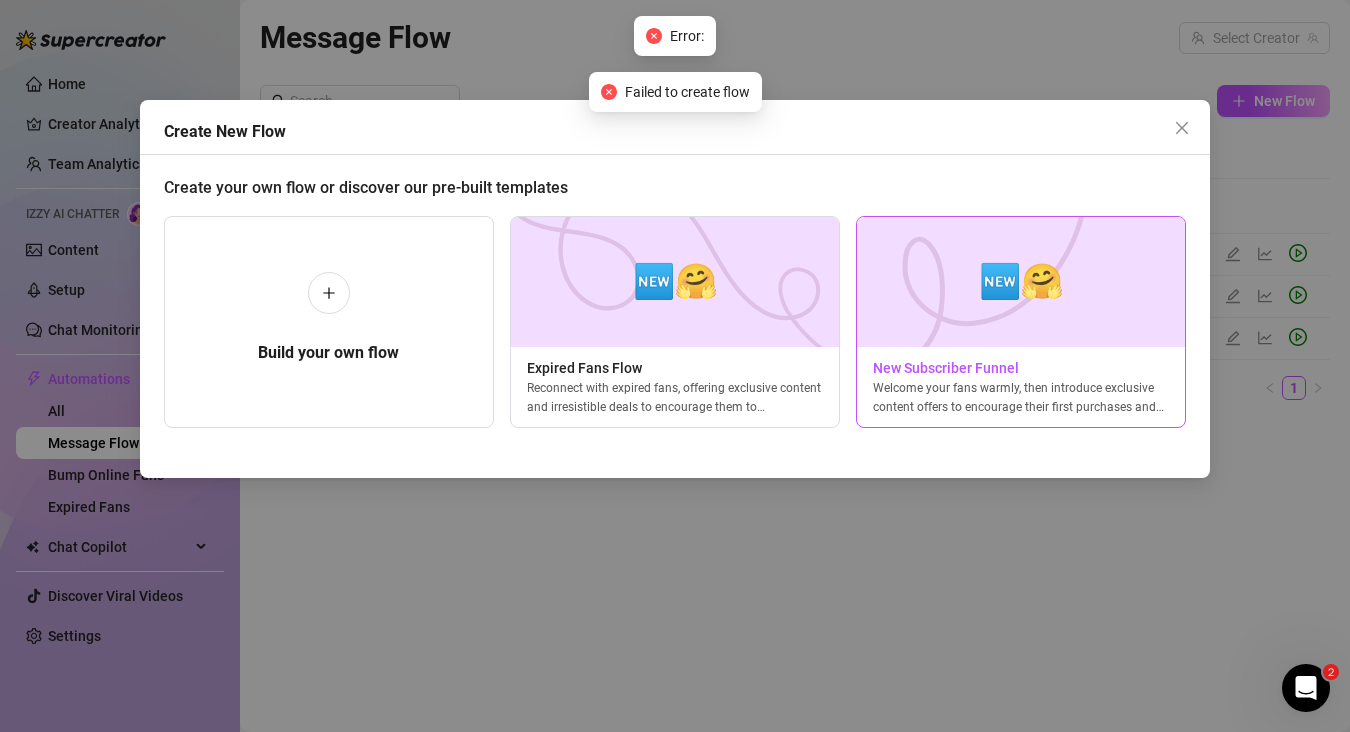 click at bounding box center [1021, 282] 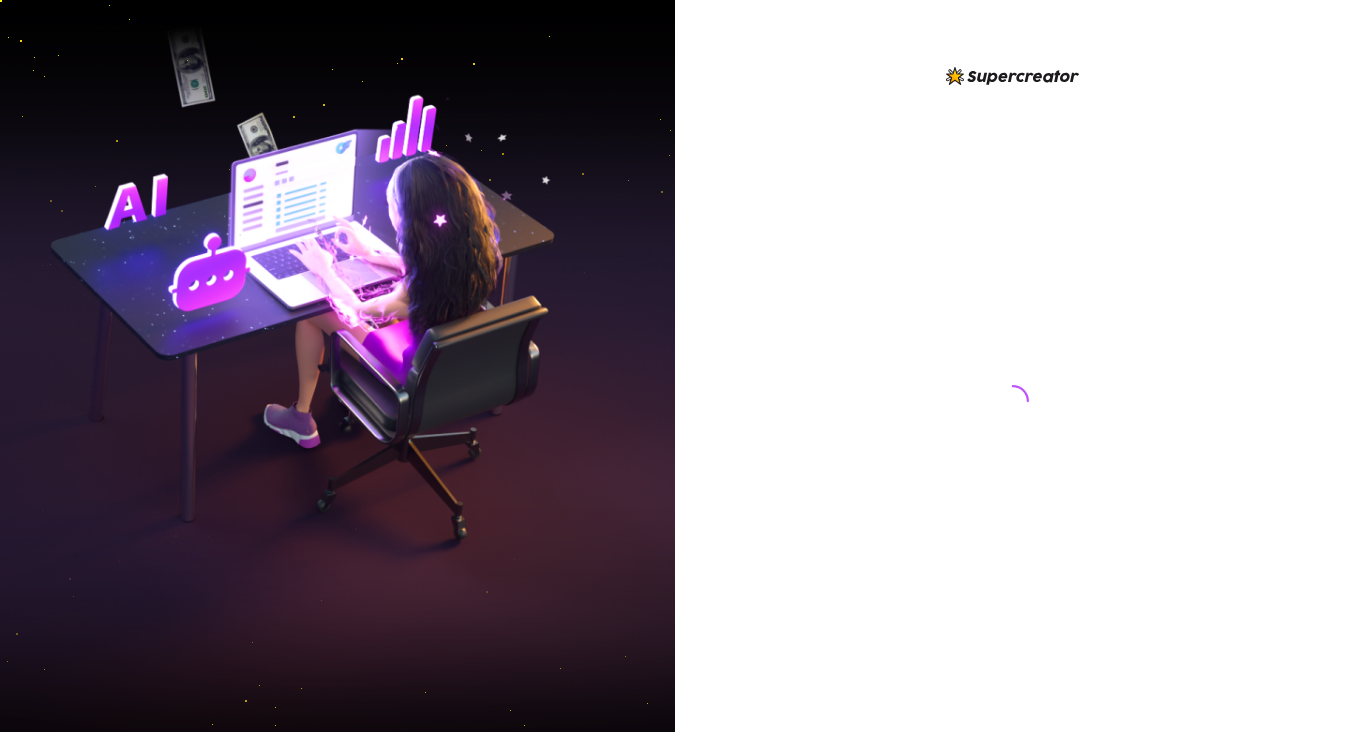 scroll, scrollTop: 0, scrollLeft: 0, axis: both 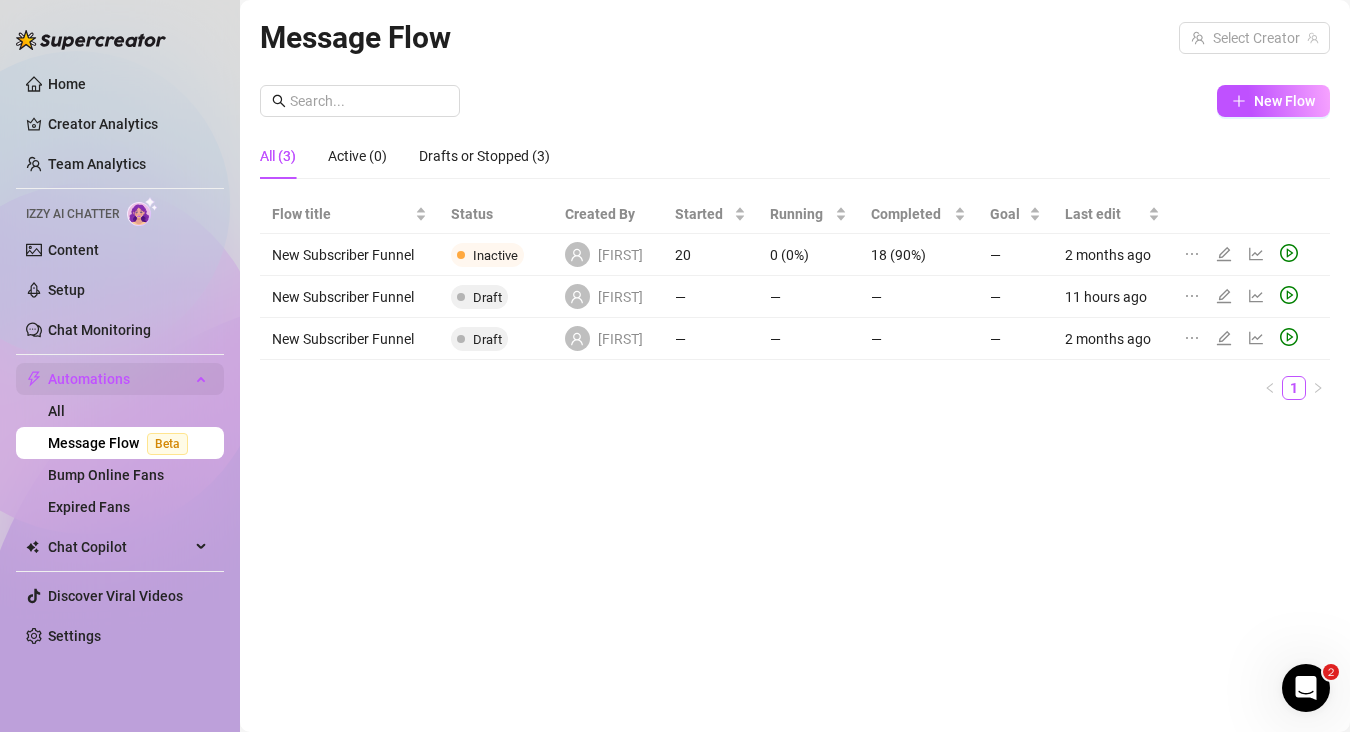 click on "Automations" at bounding box center [119, 379] 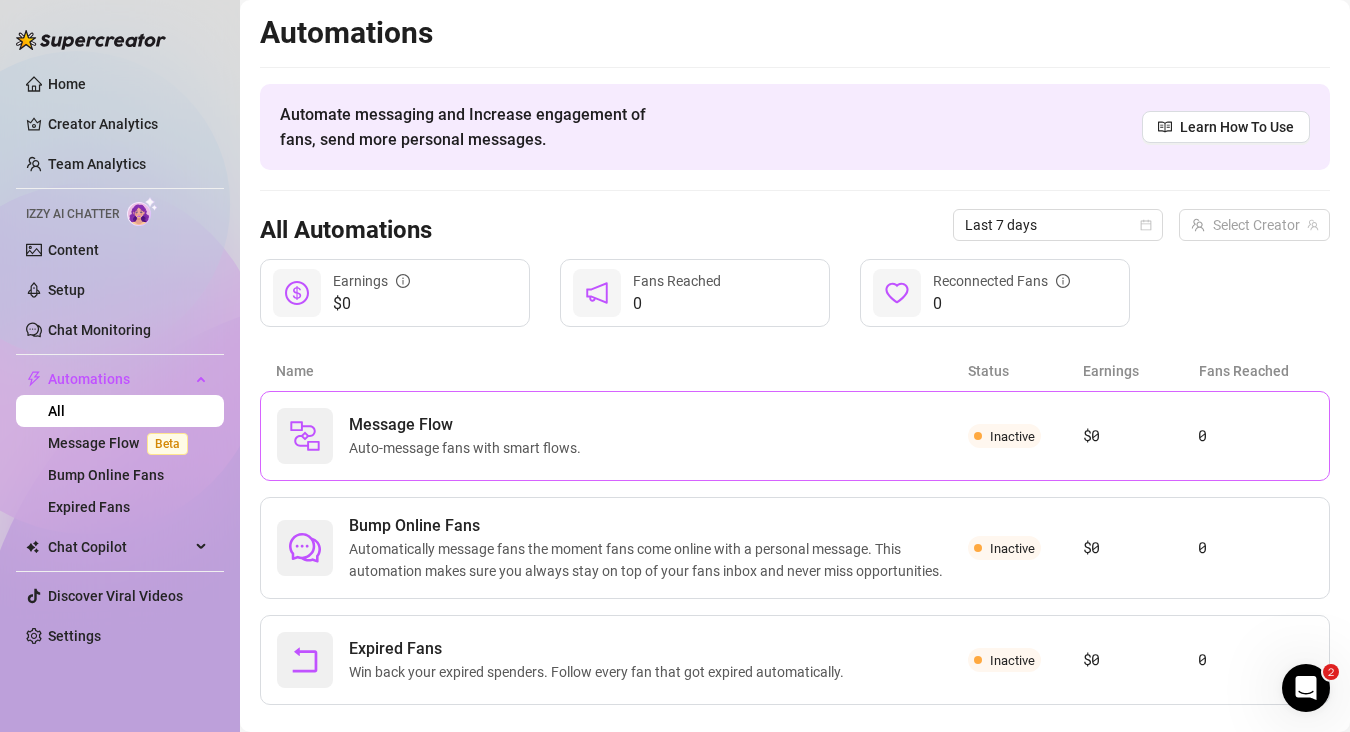 click on "Message Flow Auto-message fans with smart flows." at bounding box center (622, 436) 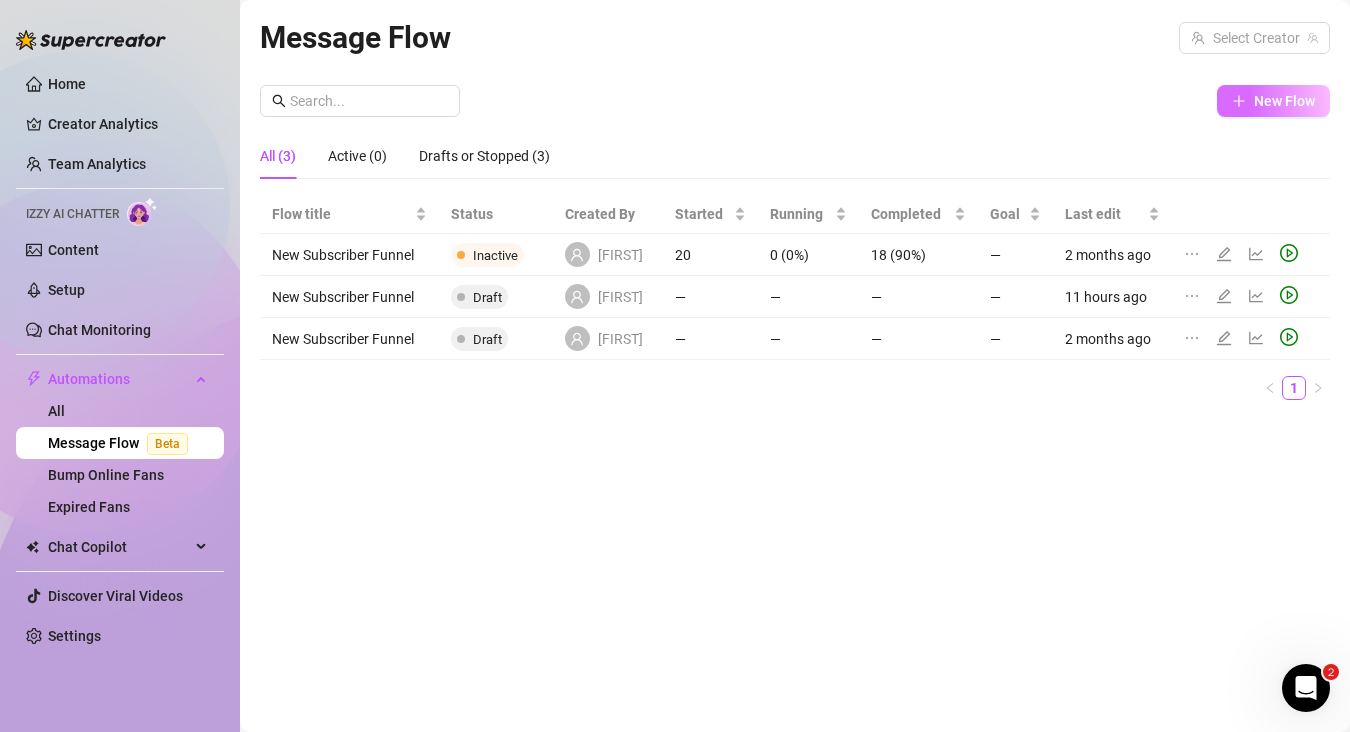 click on "New Flow" at bounding box center [1284, 101] 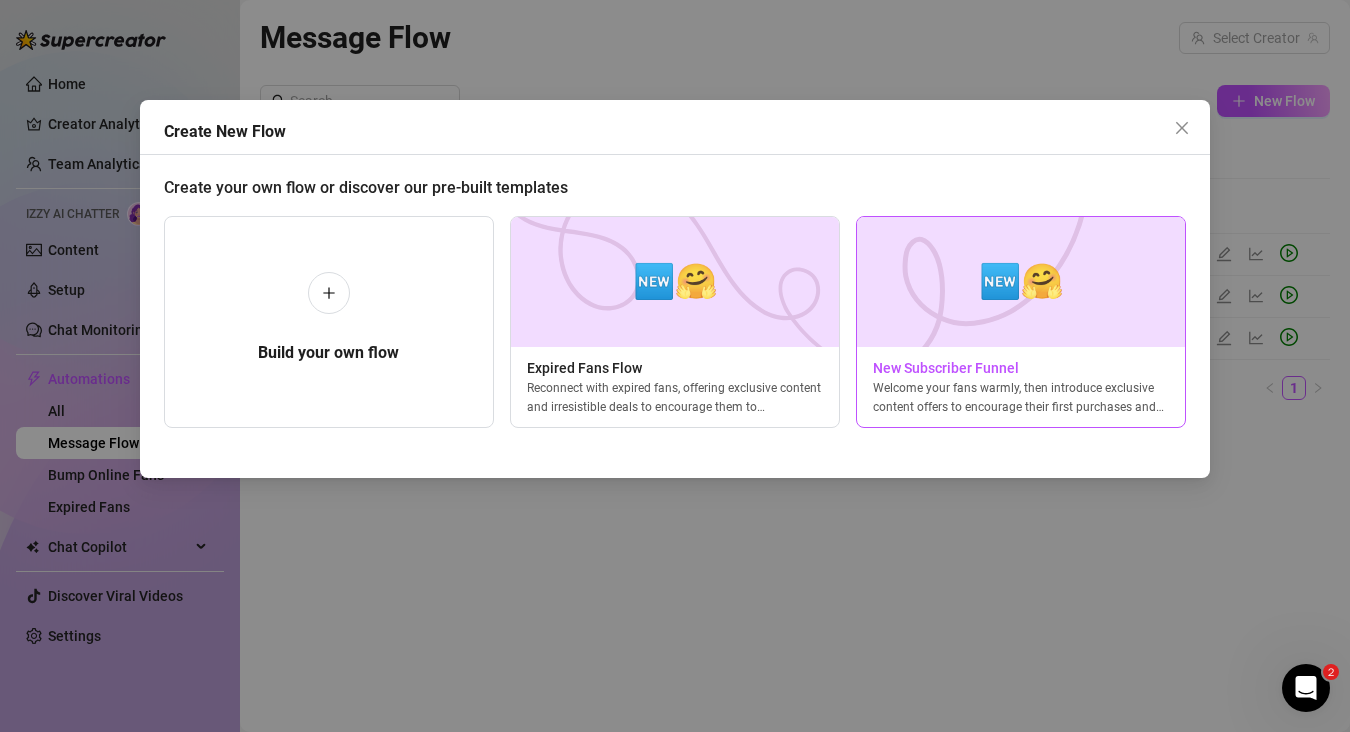 click on "🆕🤗" at bounding box center (1021, 281) 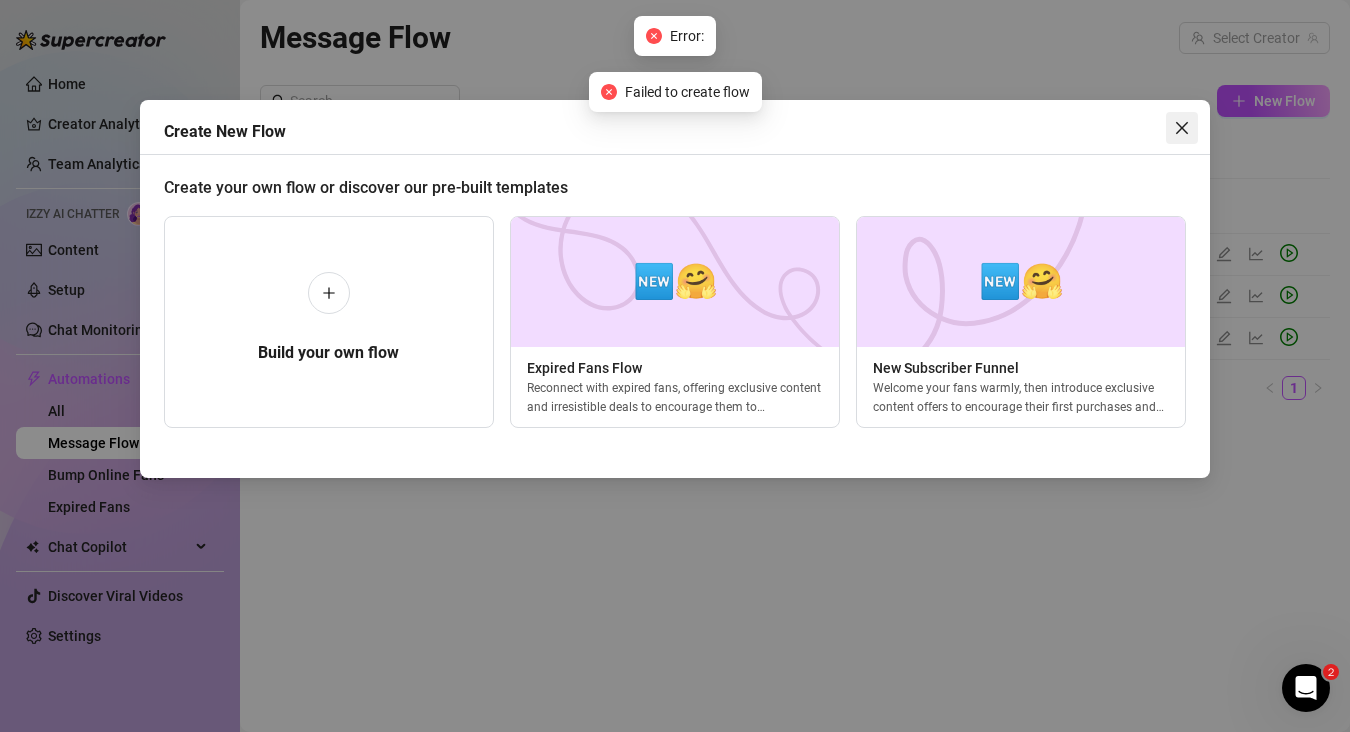 click 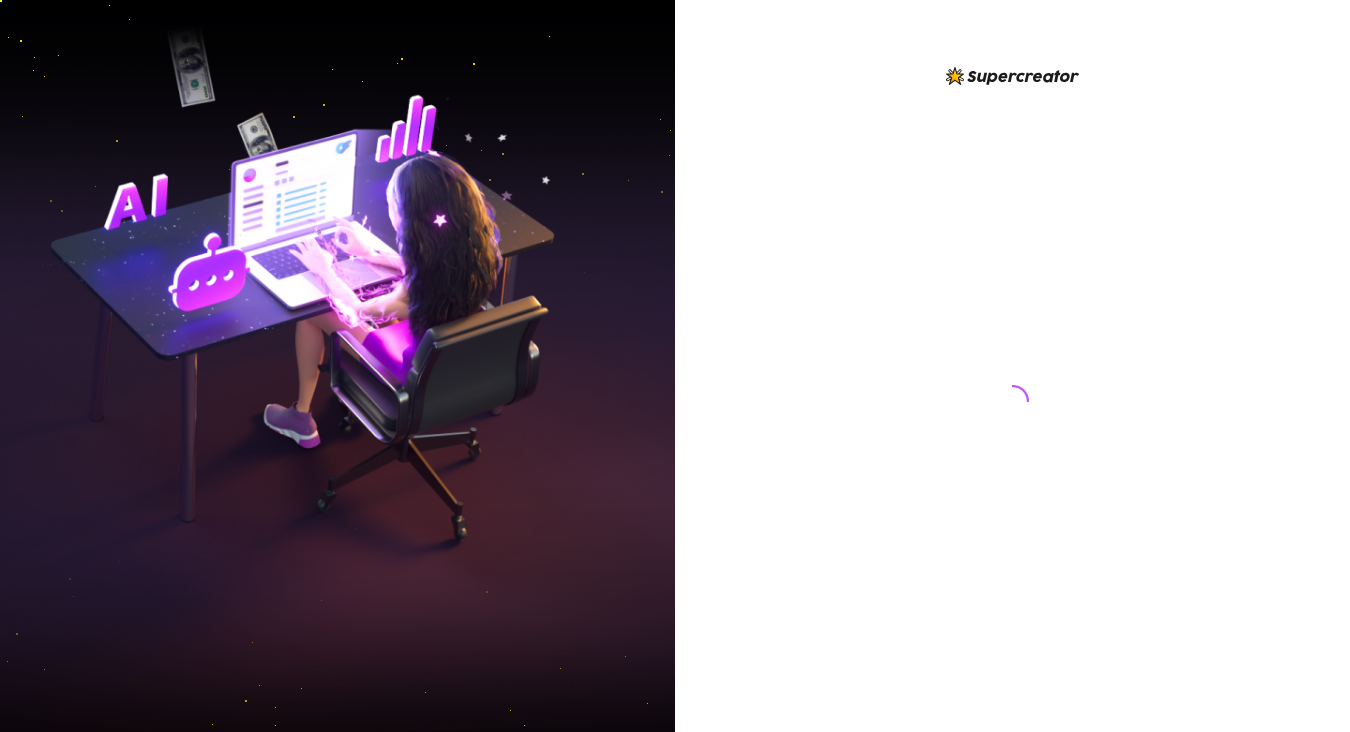 scroll, scrollTop: 0, scrollLeft: 0, axis: both 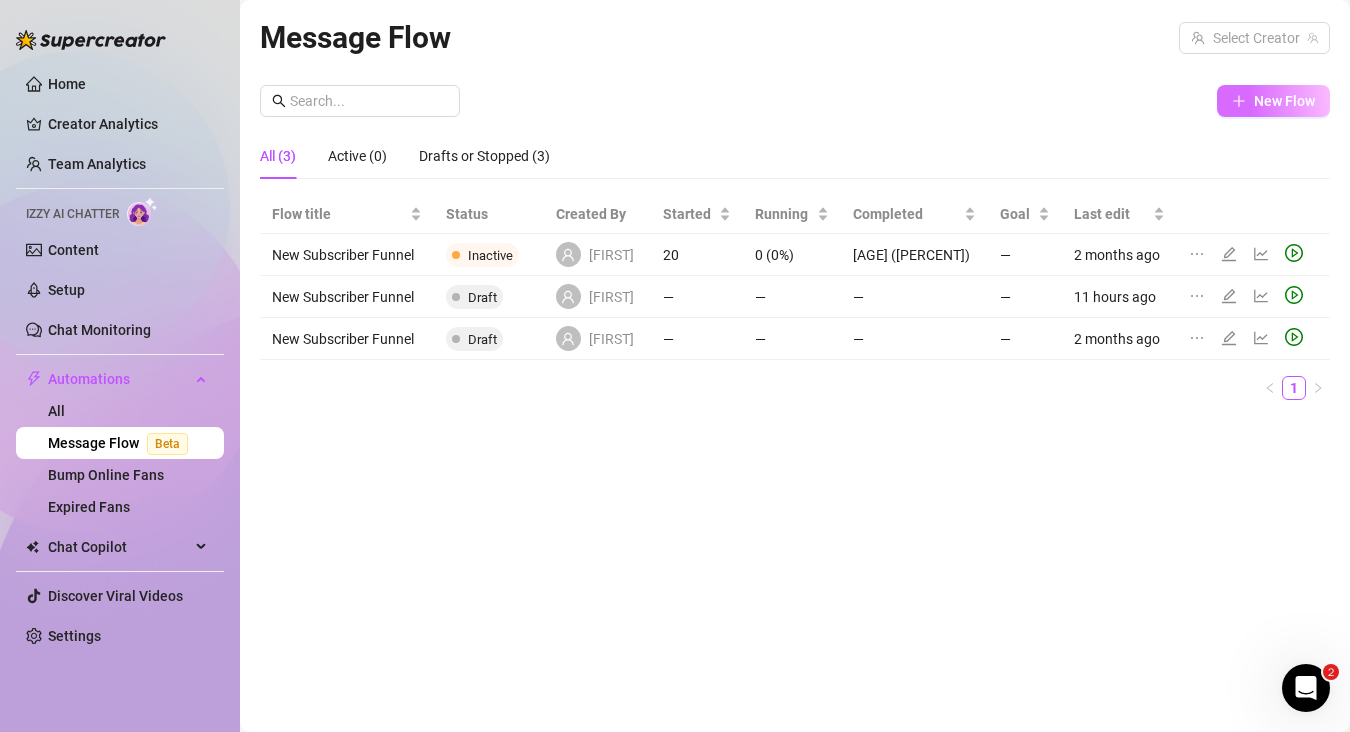 click on "New Flow" at bounding box center [1273, 101] 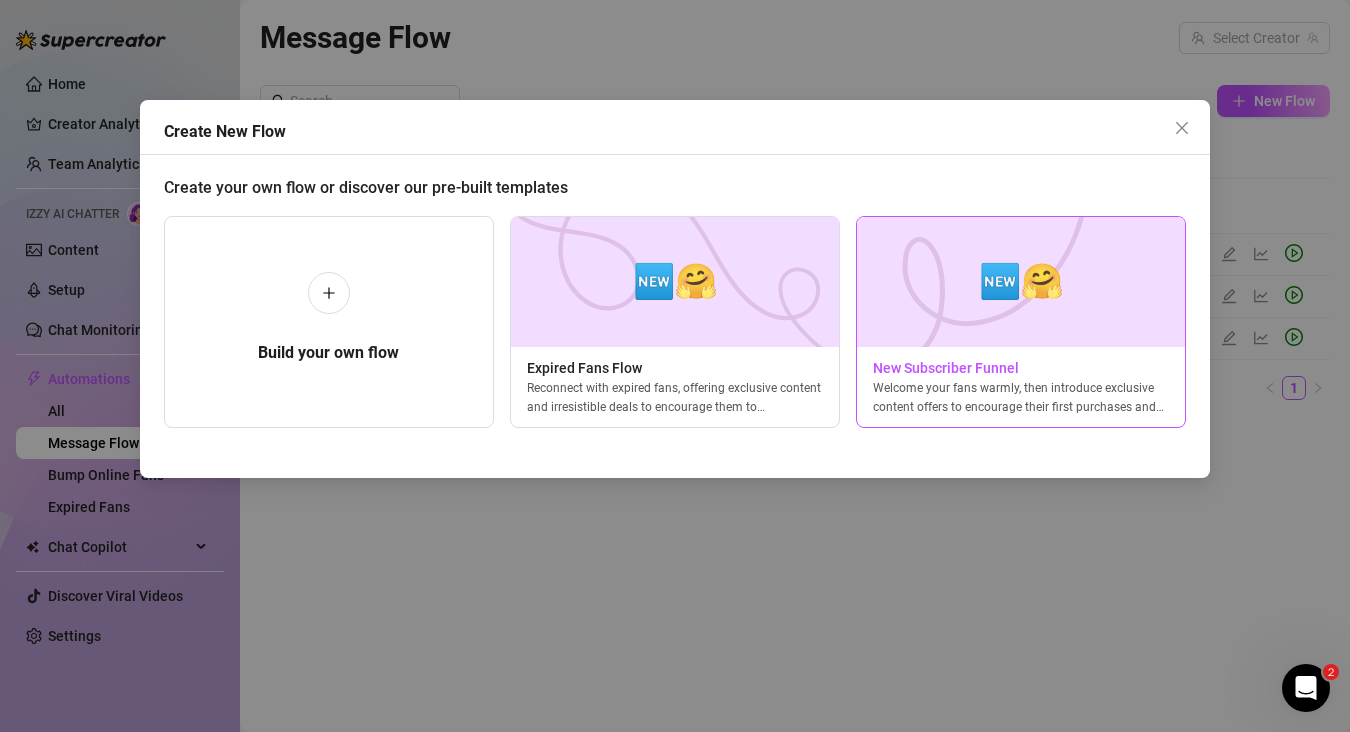 click at bounding box center (1021, 282) 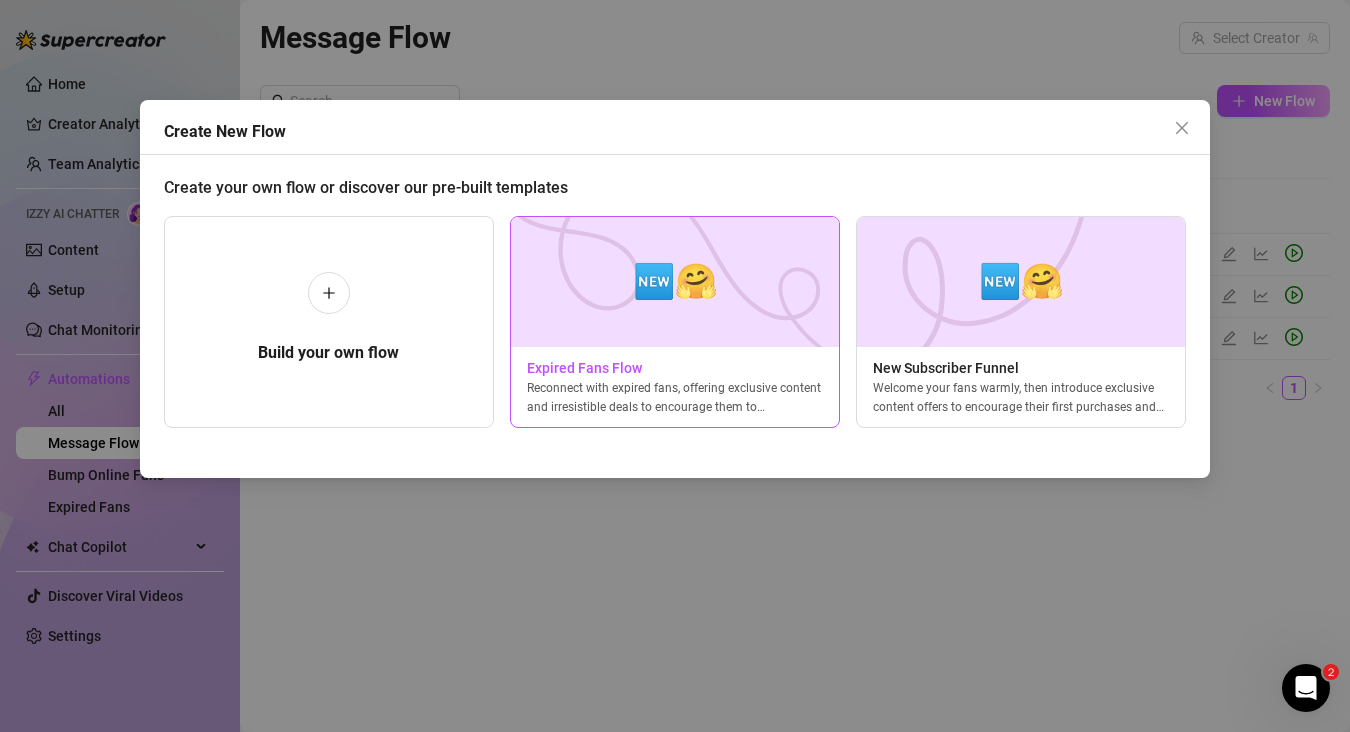 click on "Expired Fans Flow" at bounding box center (675, 368) 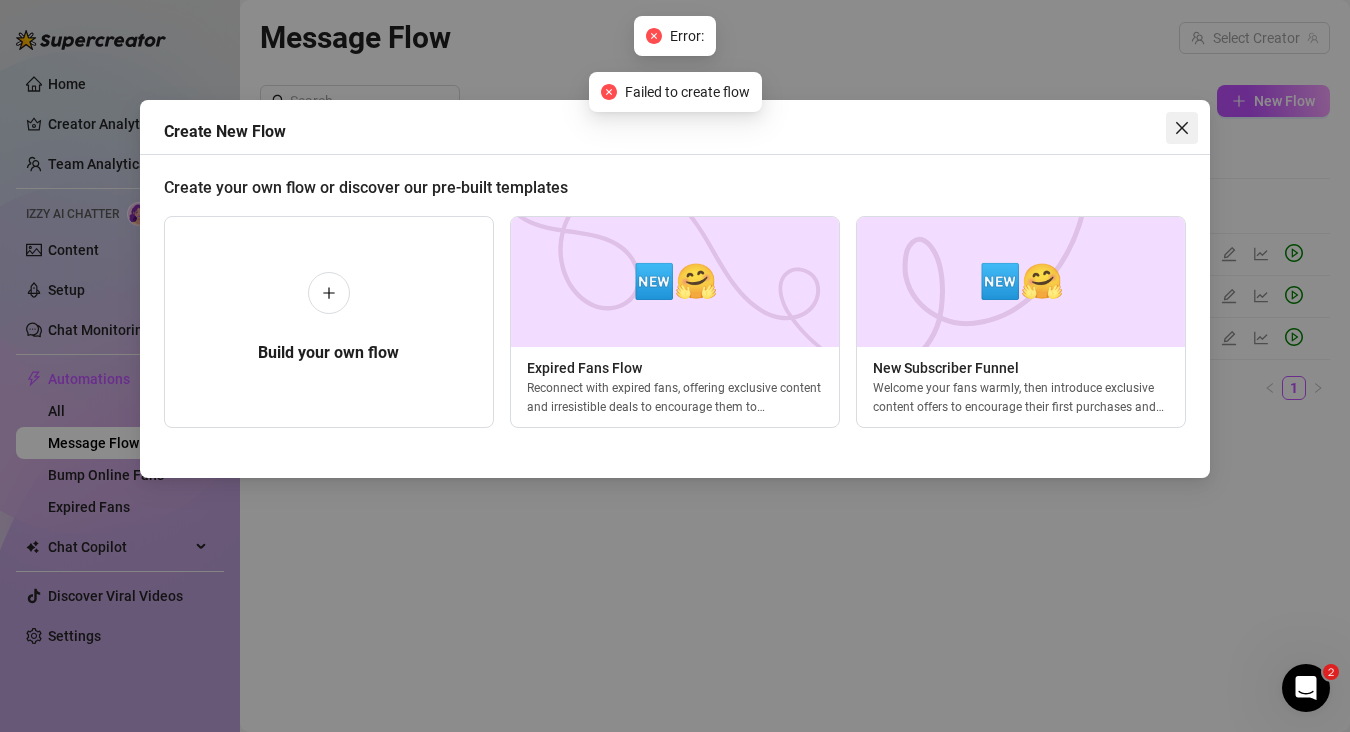 click 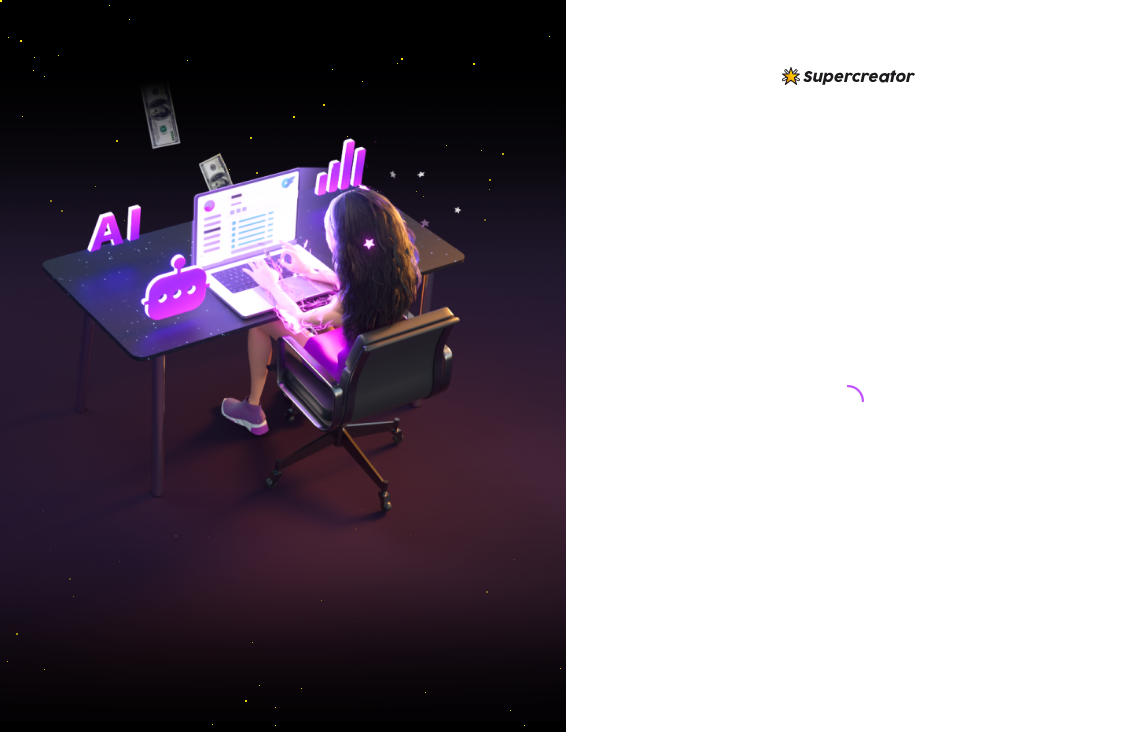 scroll, scrollTop: 0, scrollLeft: 0, axis: both 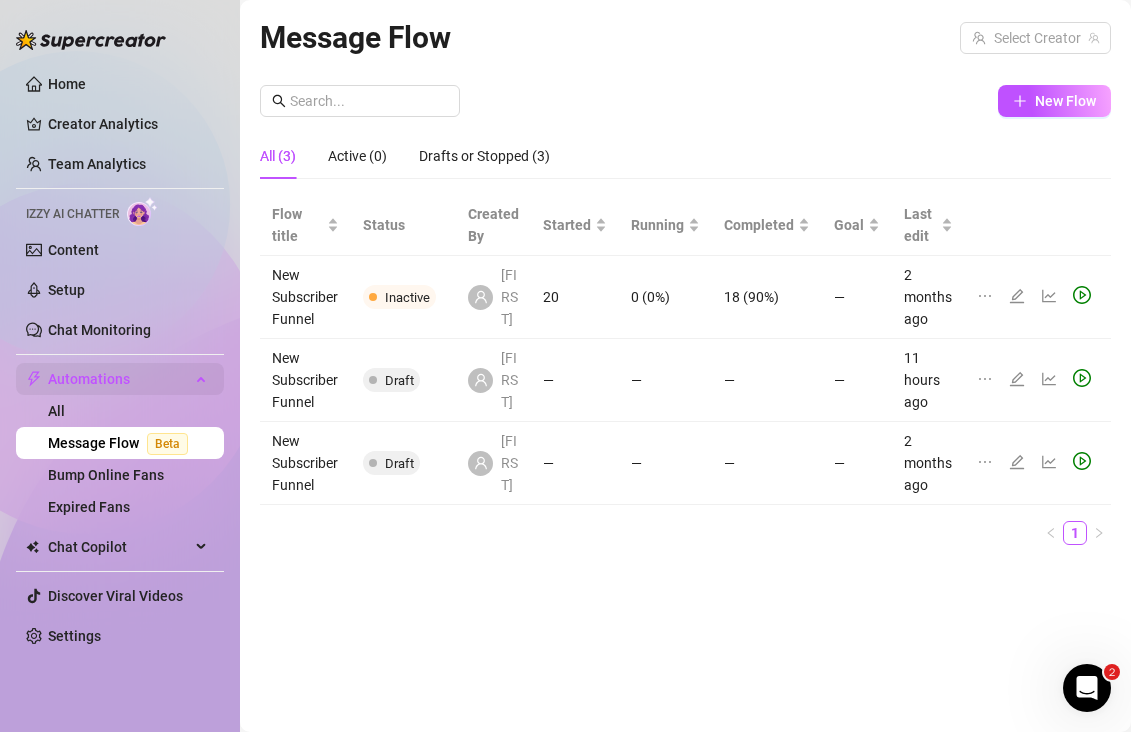 click on "Automations" at bounding box center (119, 379) 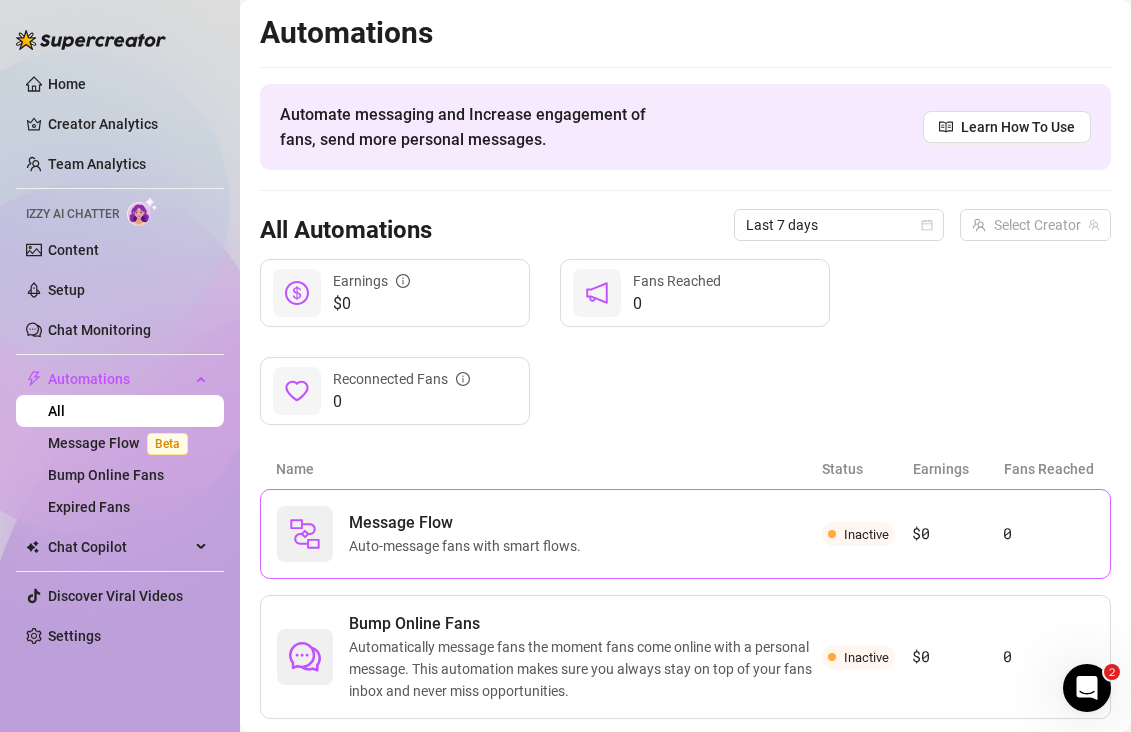 click on "Message Flow" at bounding box center [469, 523] 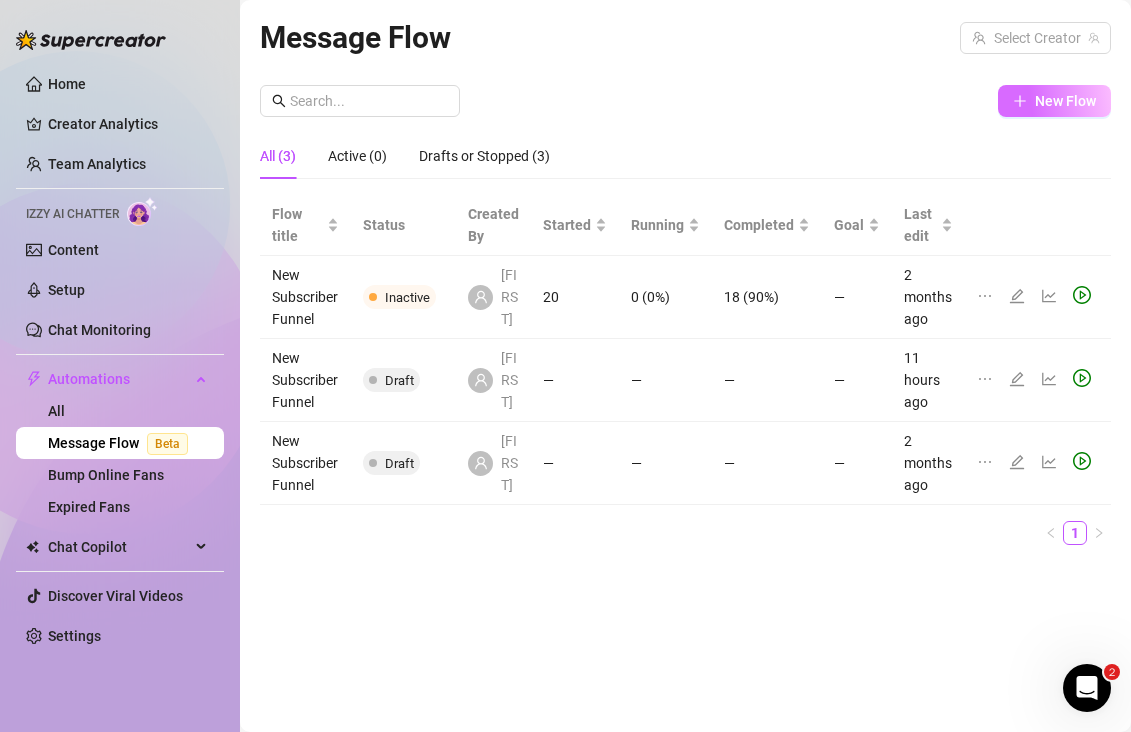 click on "New Flow" at bounding box center (1065, 101) 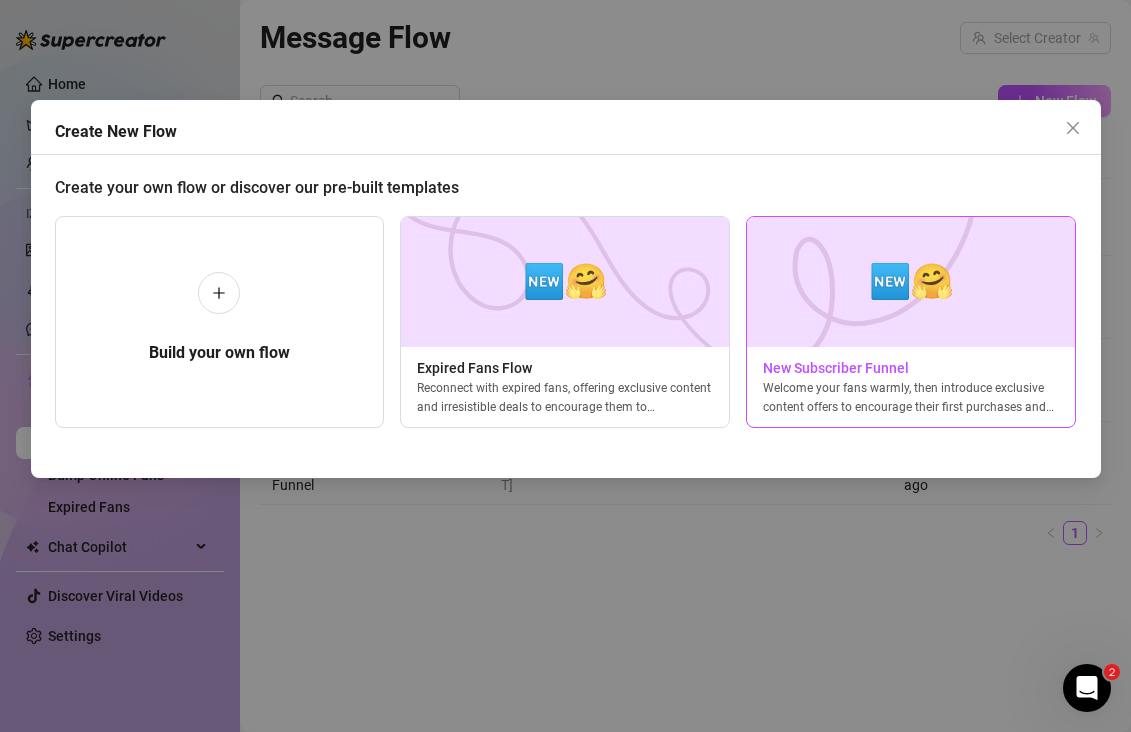 click at bounding box center (911, 282) 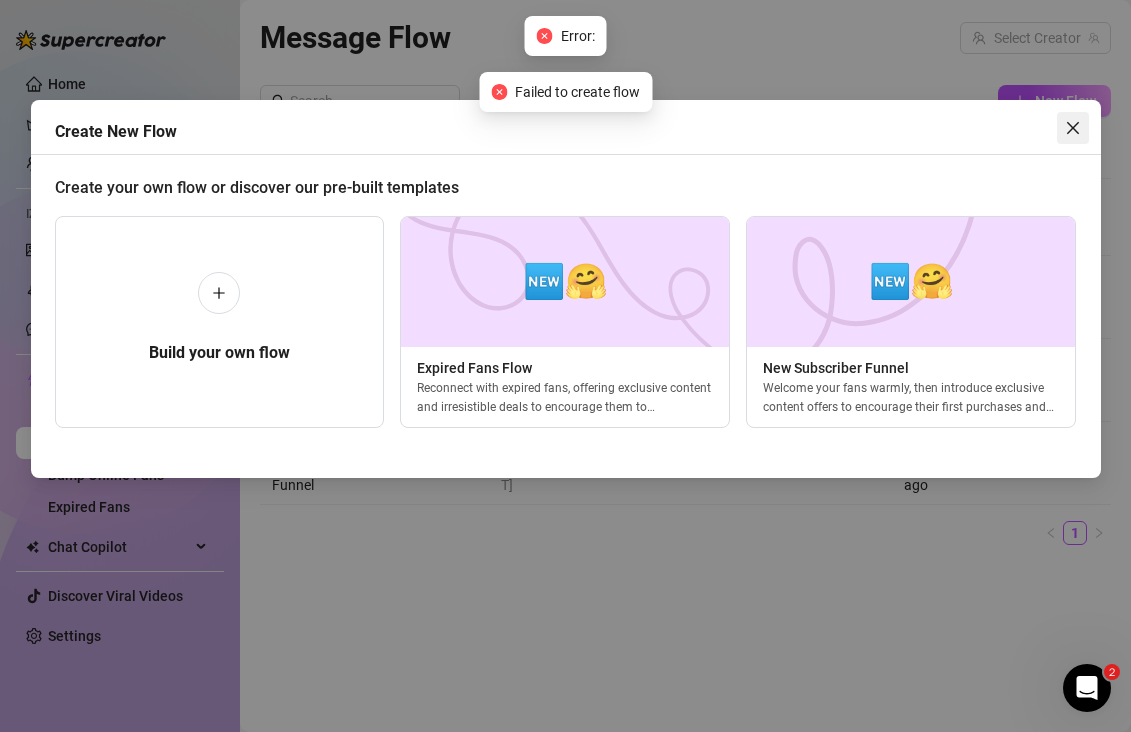 click 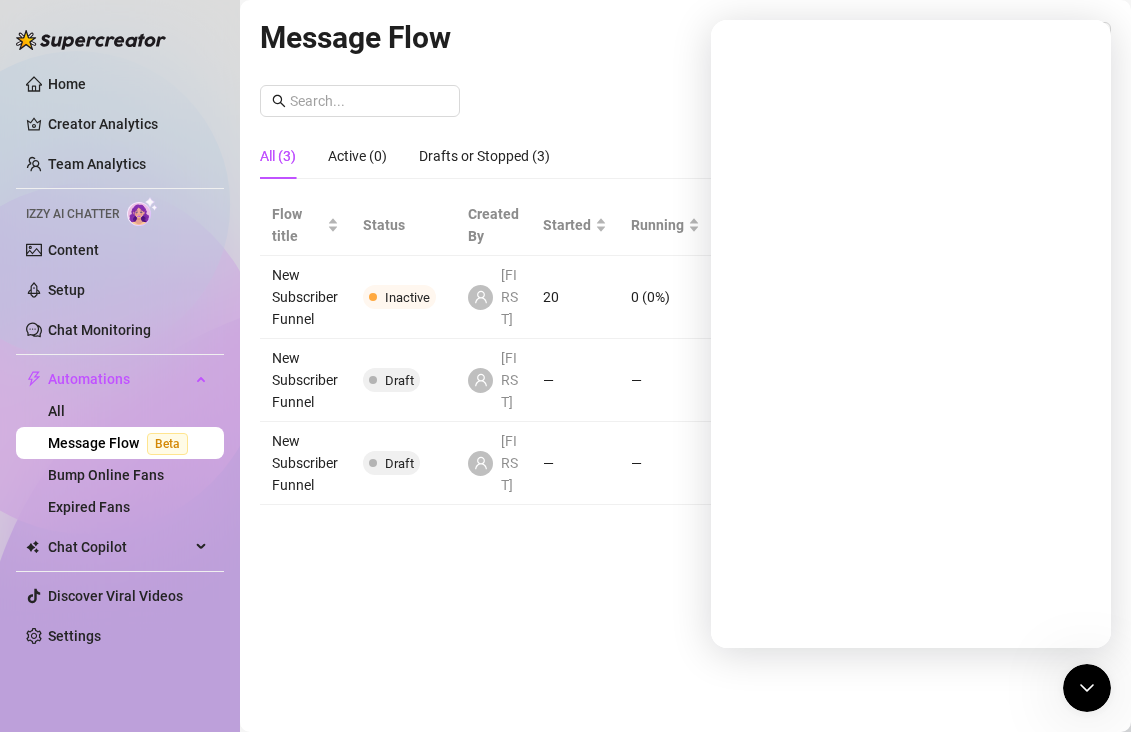 scroll, scrollTop: 0, scrollLeft: 0, axis: both 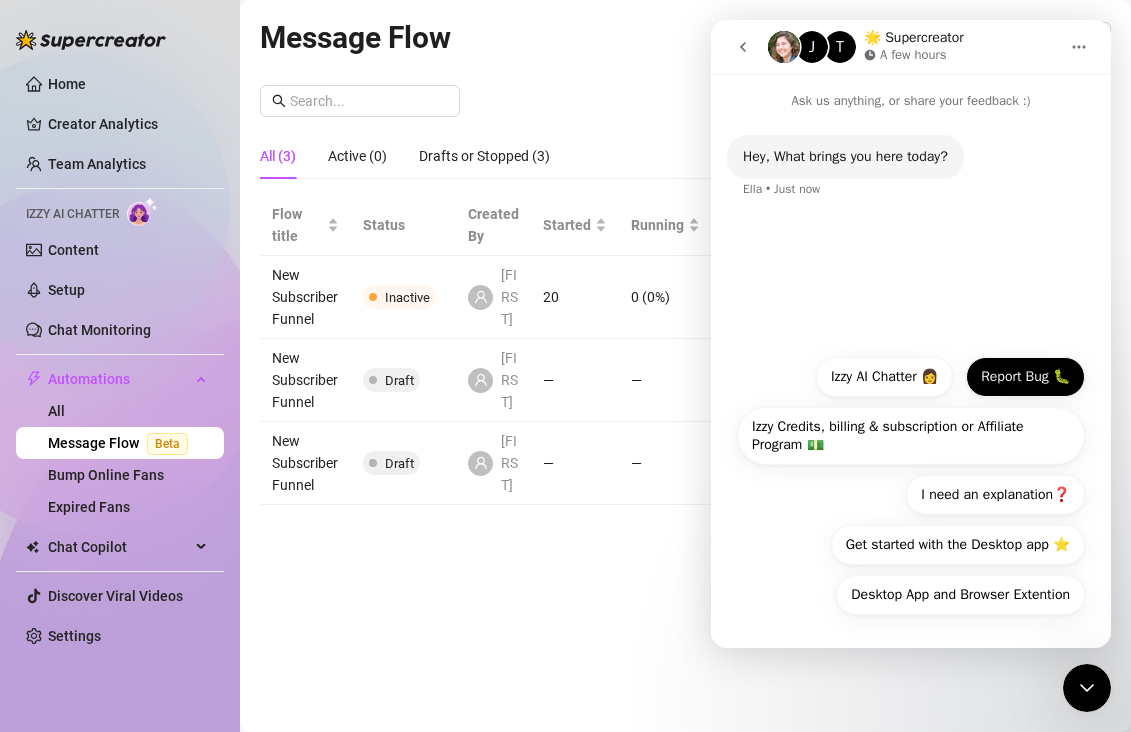 click on "Report Bug 🐛" at bounding box center [1025, 377] 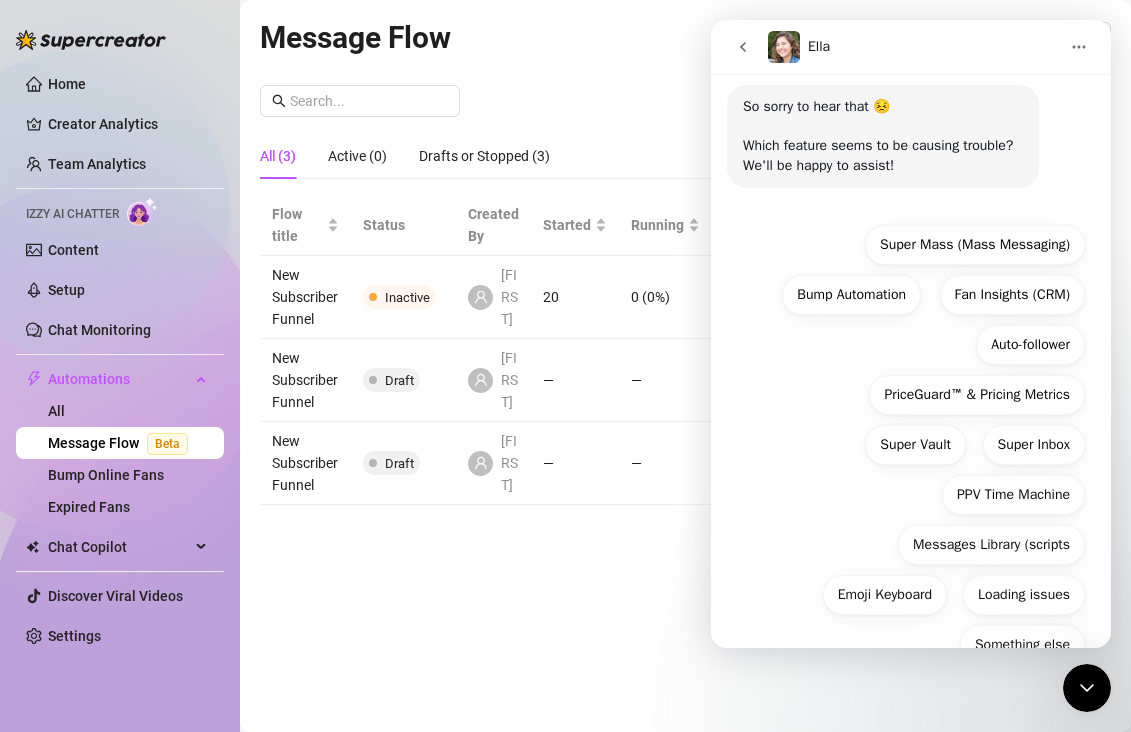 scroll, scrollTop: 218, scrollLeft: 0, axis: vertical 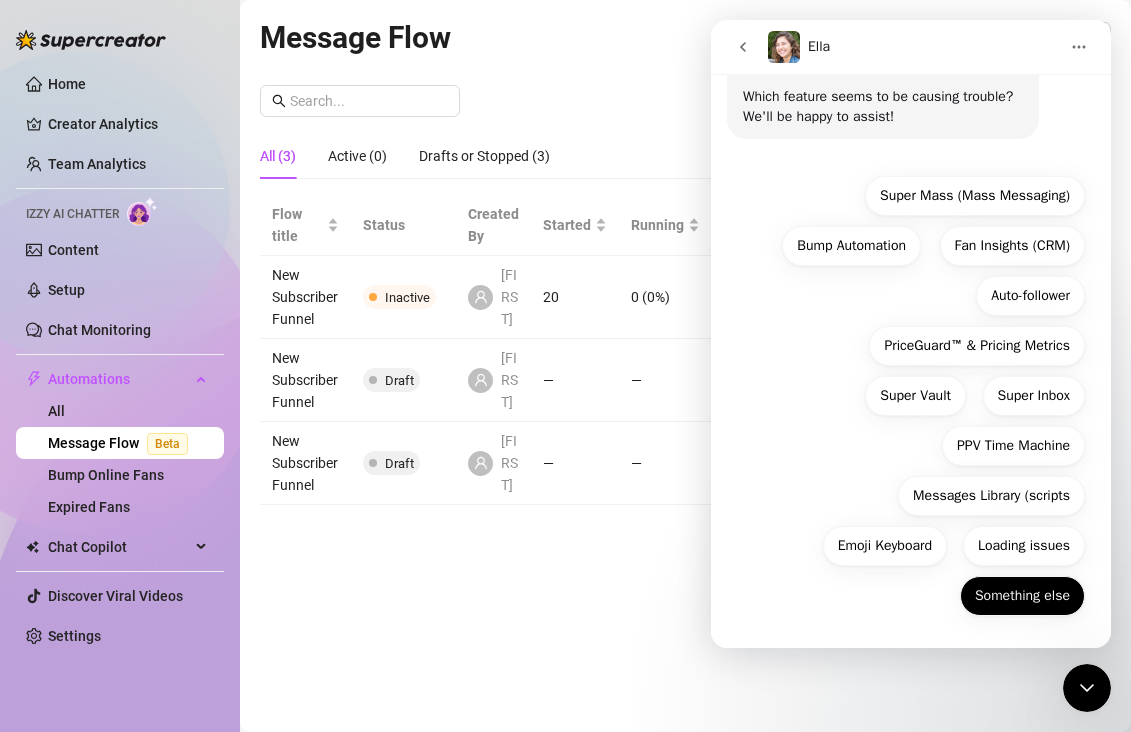 click on "Something else" at bounding box center (1022, 596) 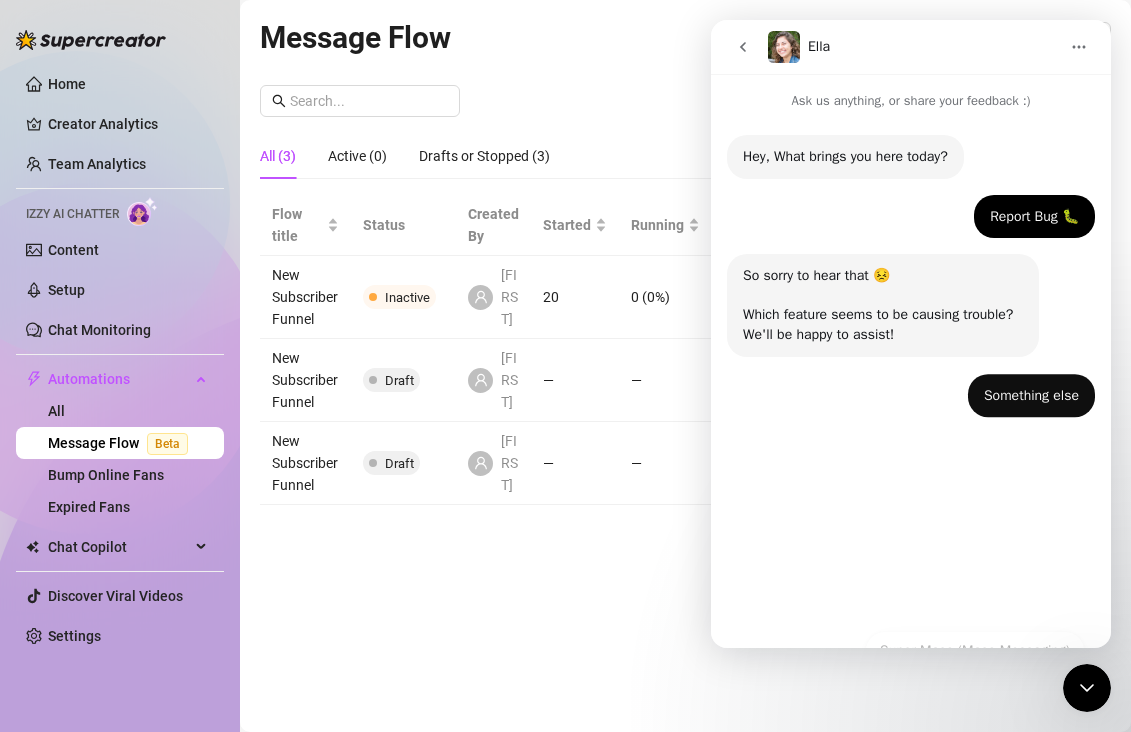 scroll, scrollTop: 0, scrollLeft: 0, axis: both 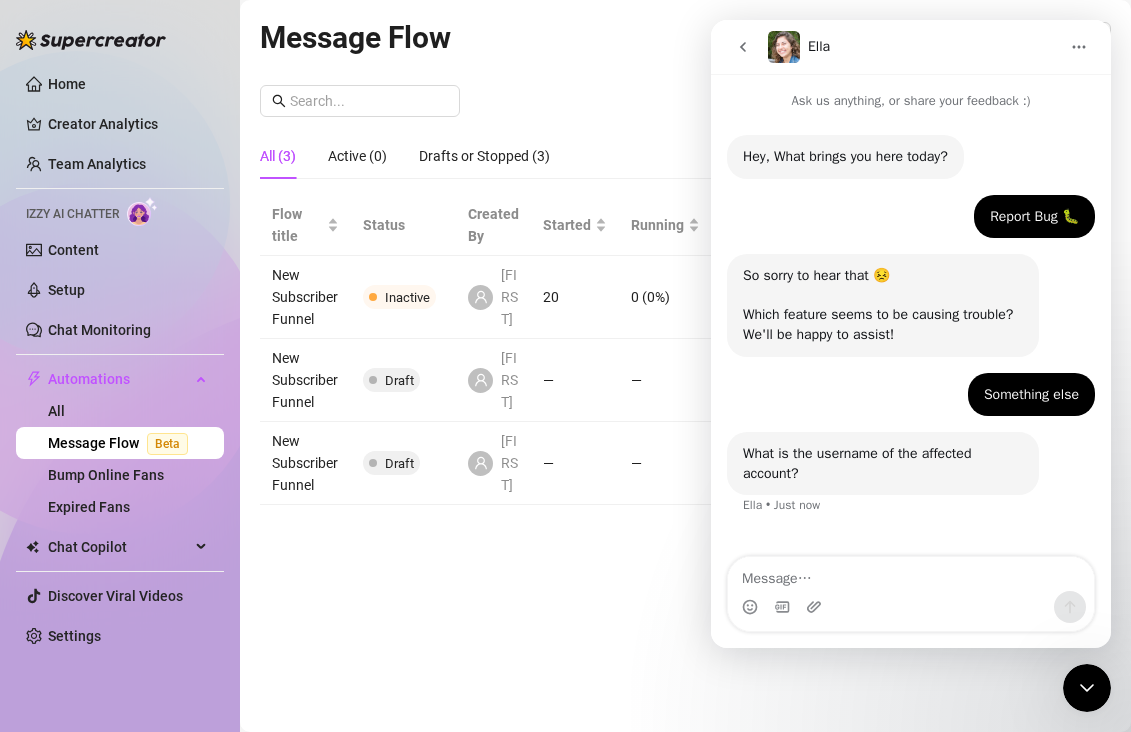 type on "M" 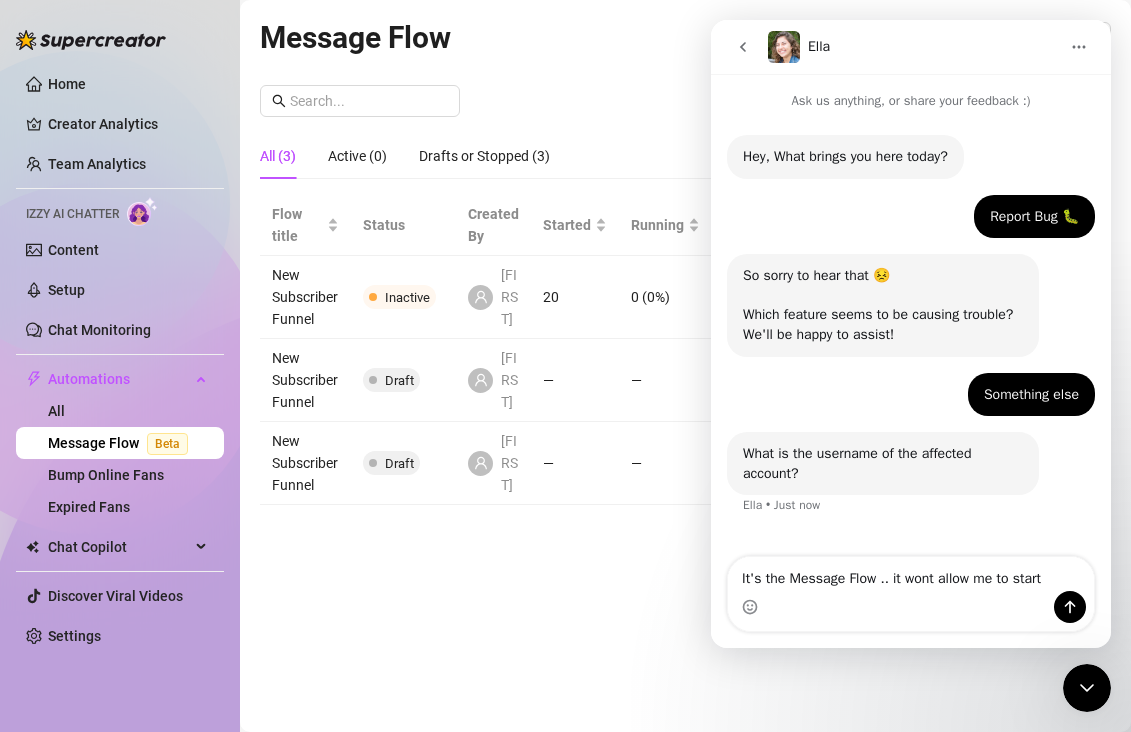type on "It's the Message Flow .. it wont allow me to start" 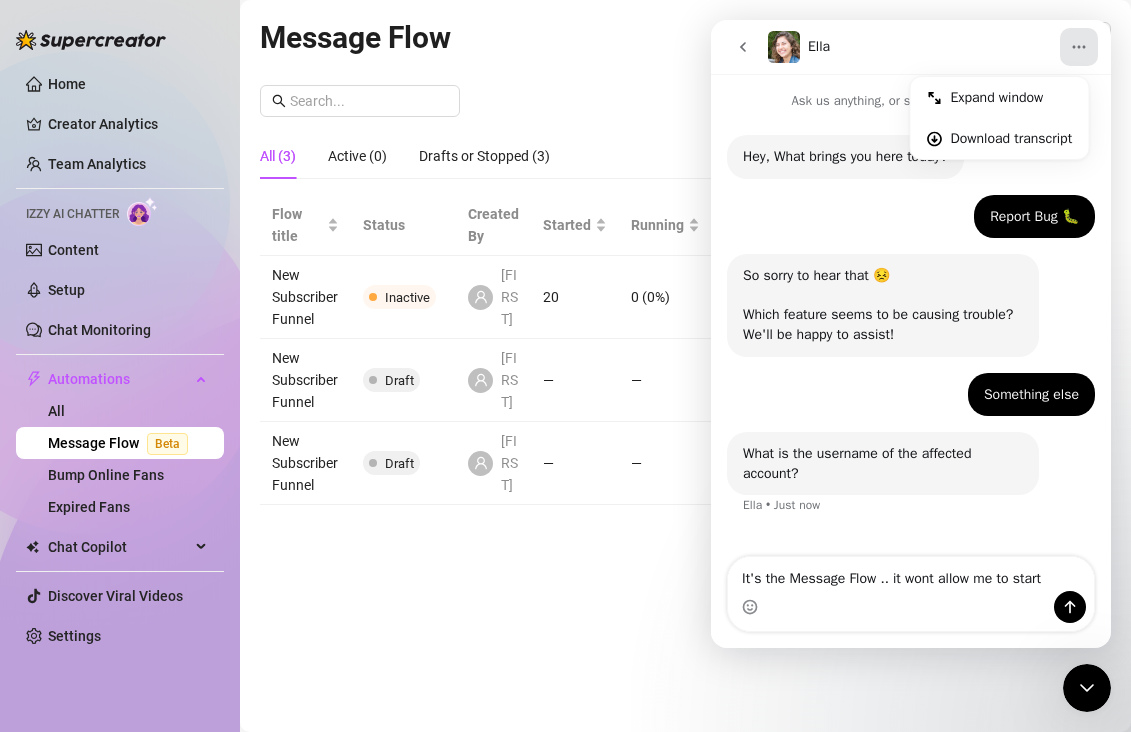 click 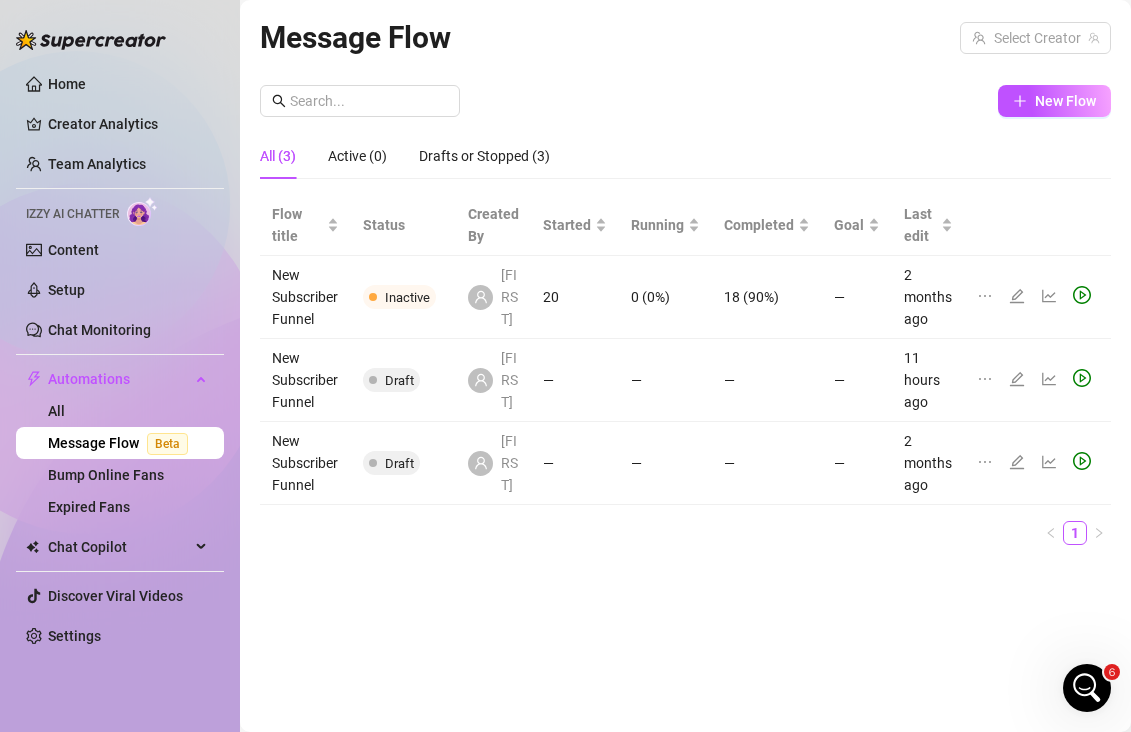 scroll, scrollTop: 0, scrollLeft: 0, axis: both 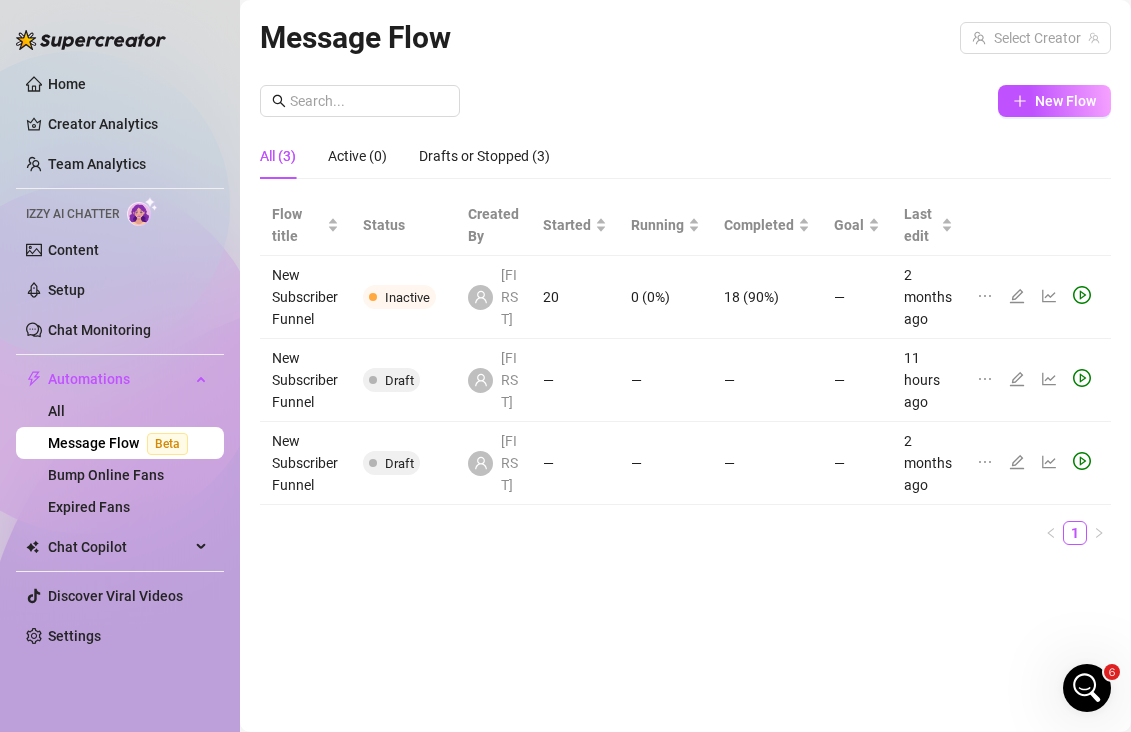 click 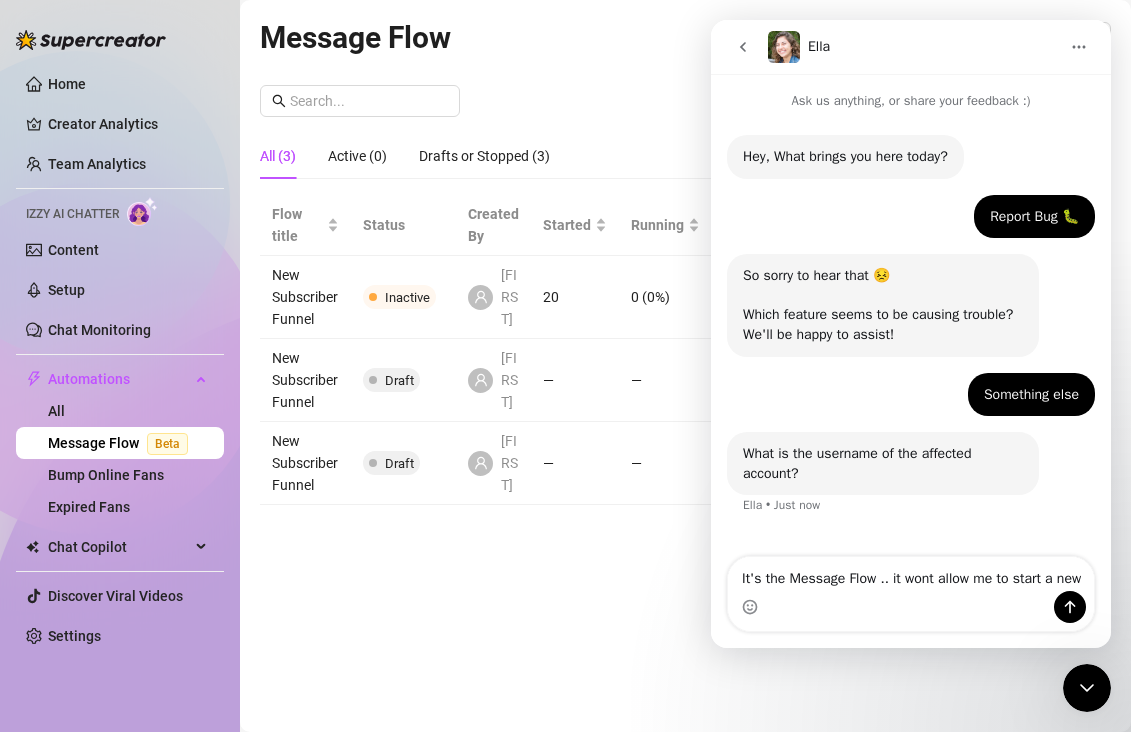 scroll, scrollTop: 0, scrollLeft: 0, axis: both 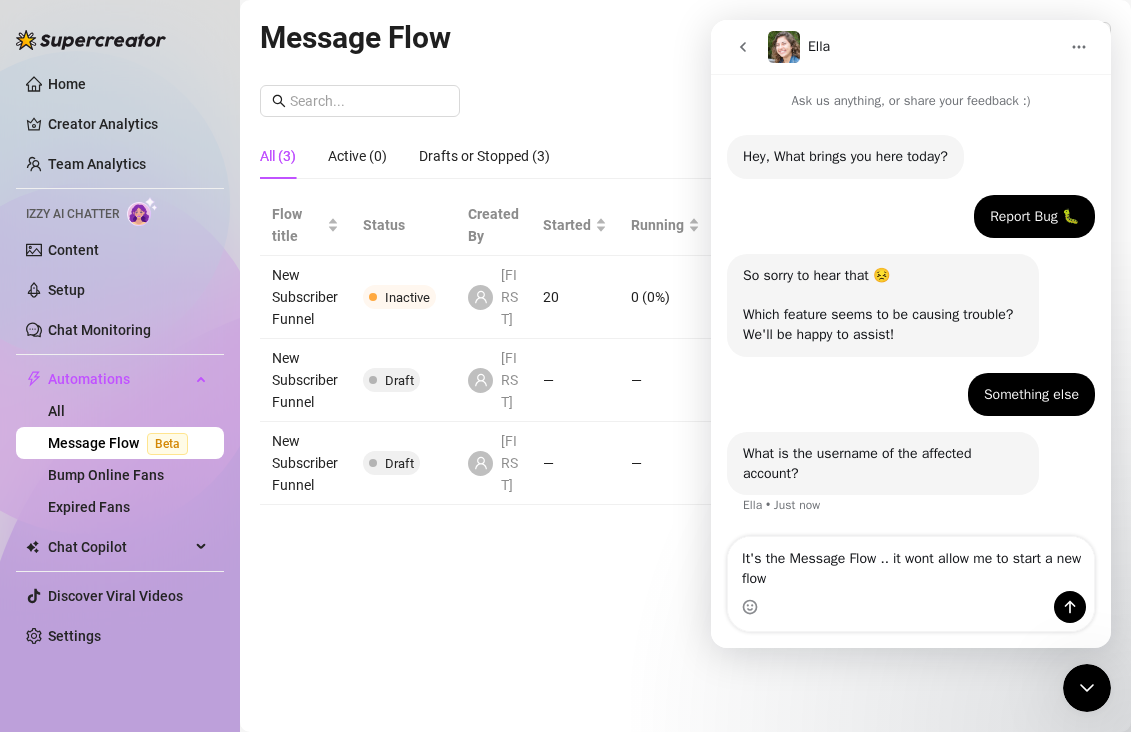 type on "It's the Message Flow .. it wont allow me to start a new flow" 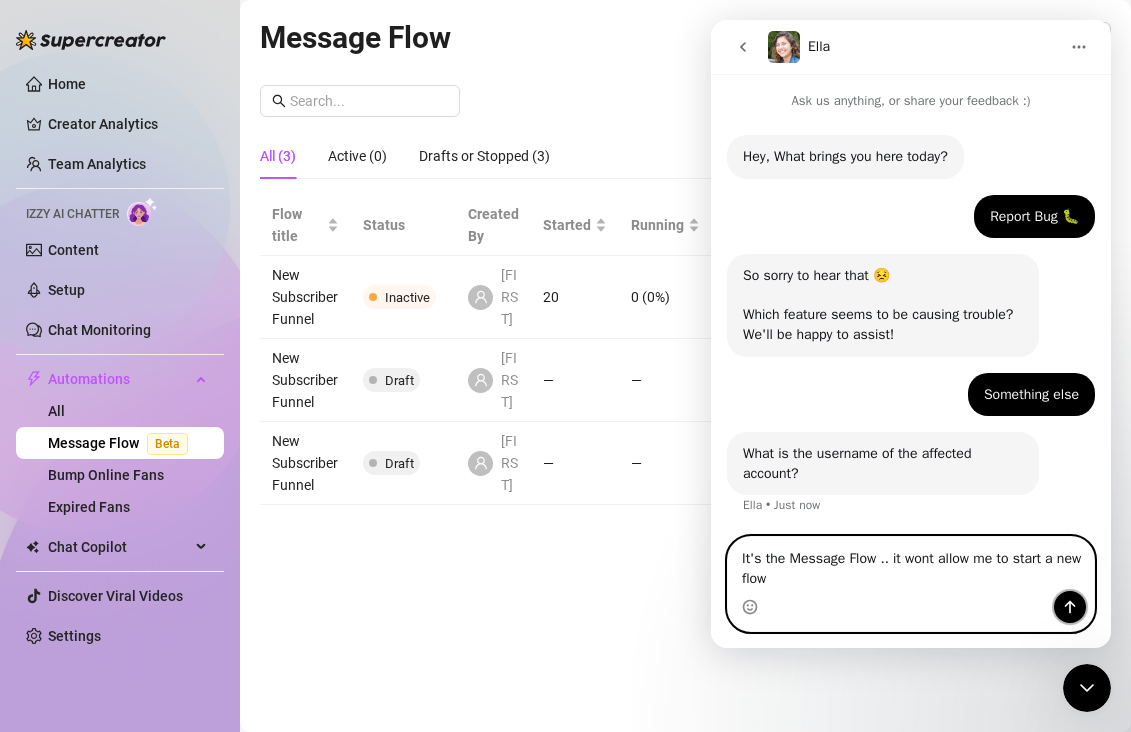 click 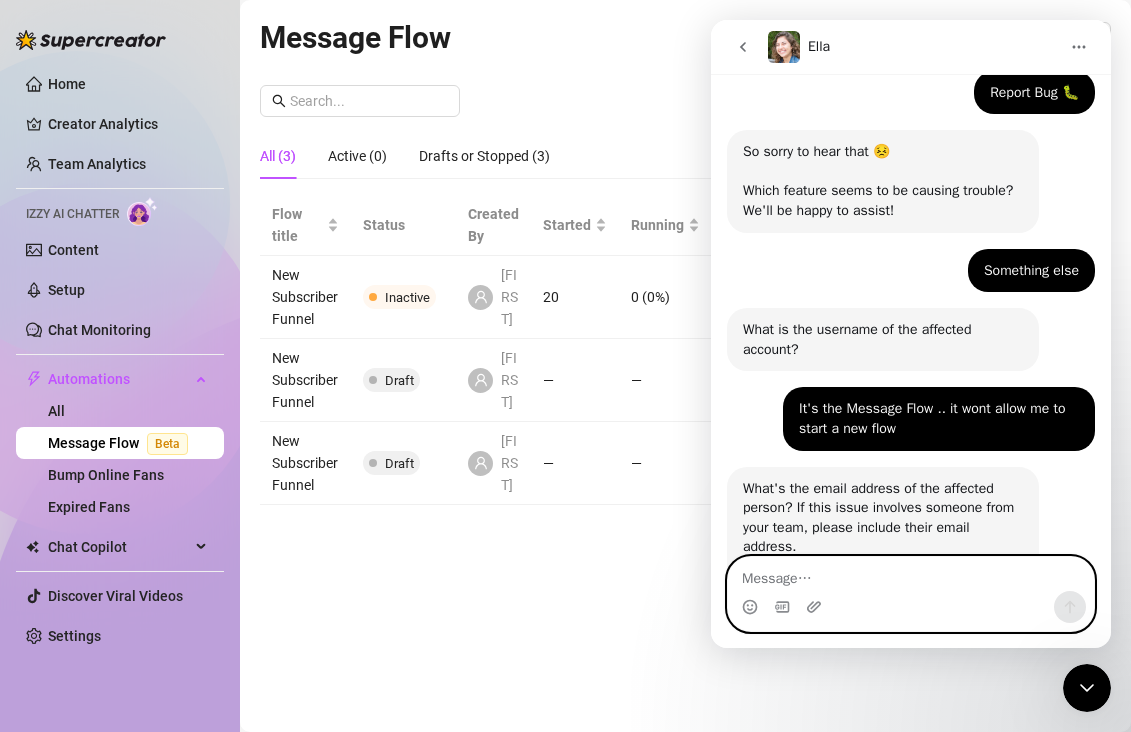 scroll, scrollTop: 227, scrollLeft: 0, axis: vertical 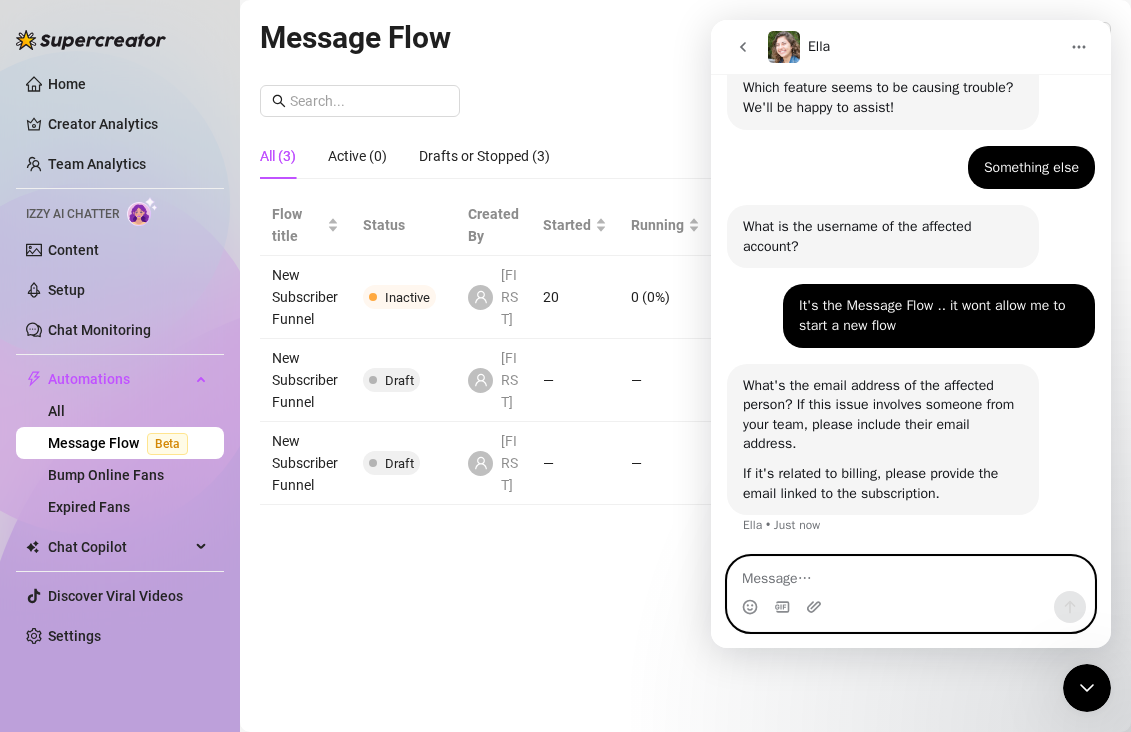 click at bounding box center [911, 574] 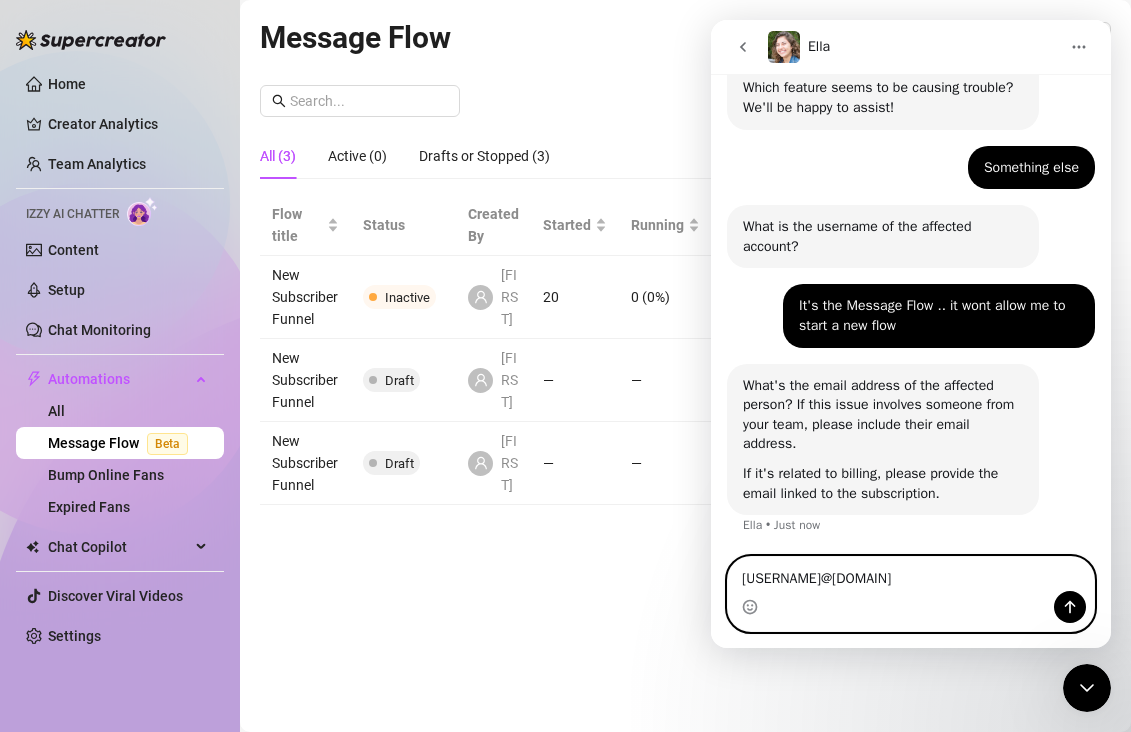type on "[USERNAME]@[DOMAIN]" 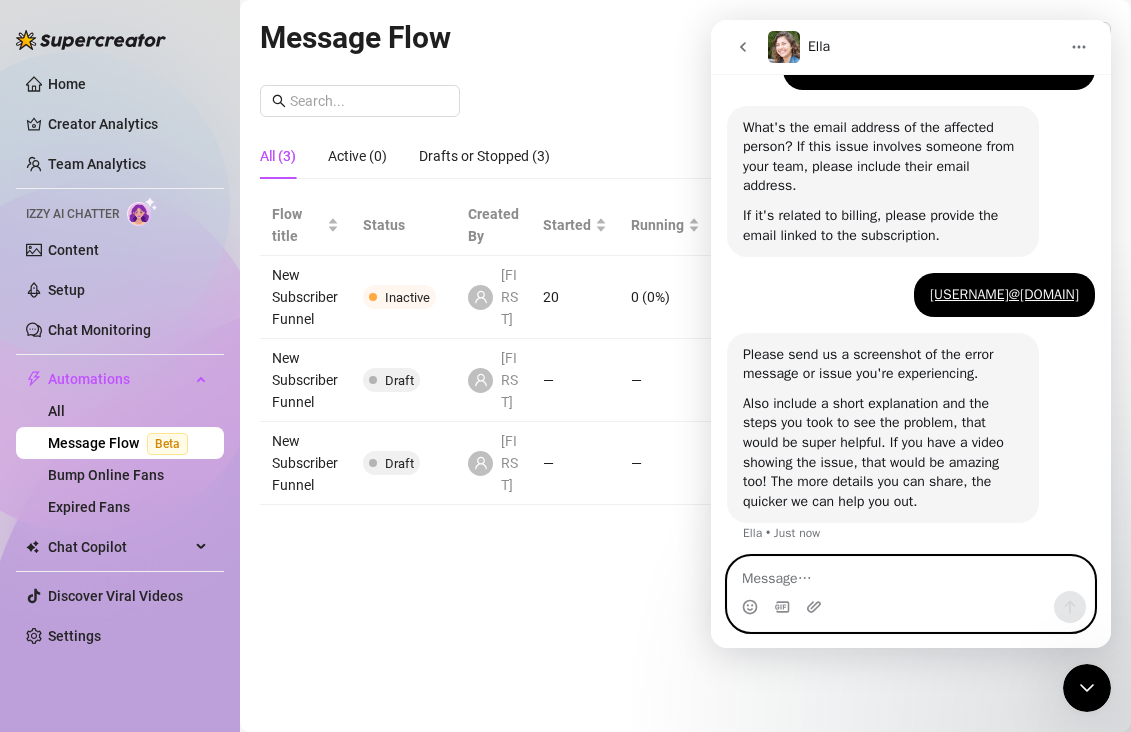 scroll, scrollTop: 493, scrollLeft: 0, axis: vertical 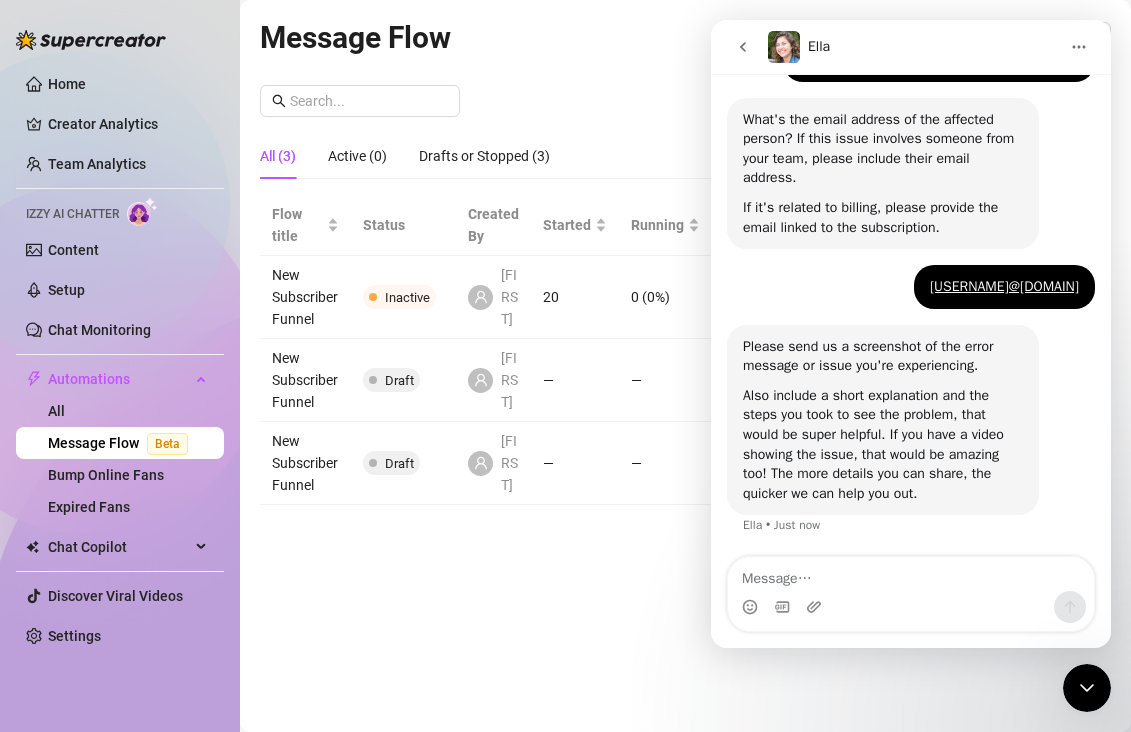 click 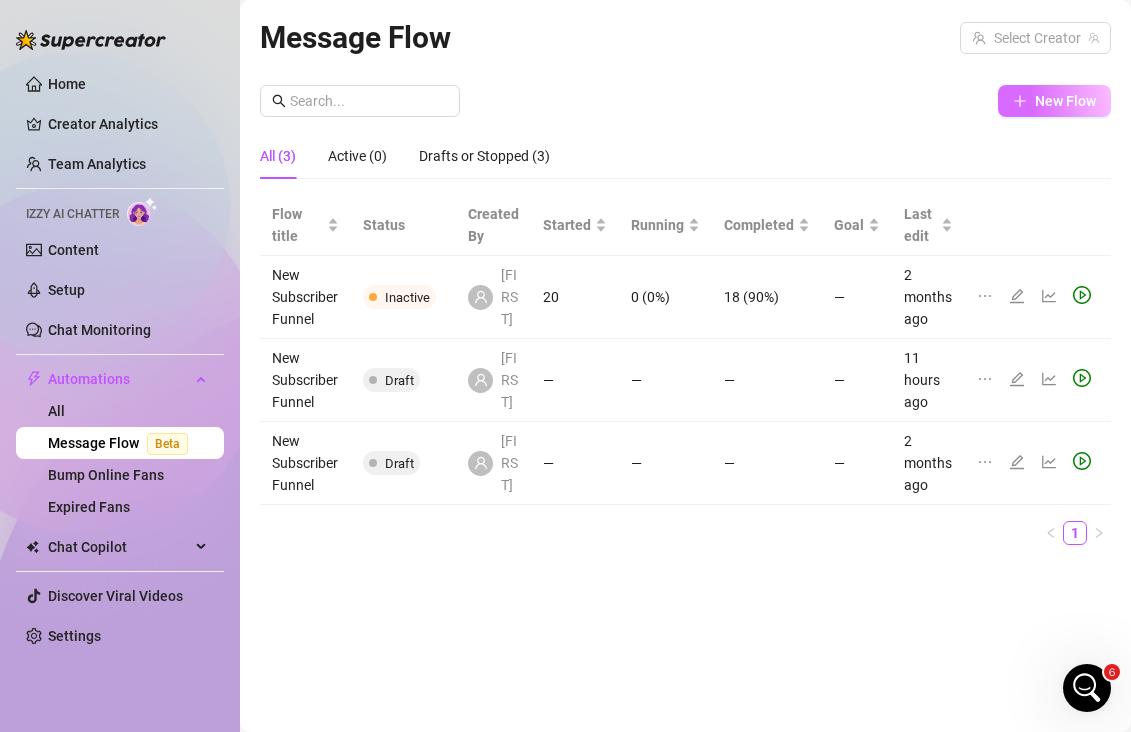 click on "New Flow" at bounding box center [1065, 101] 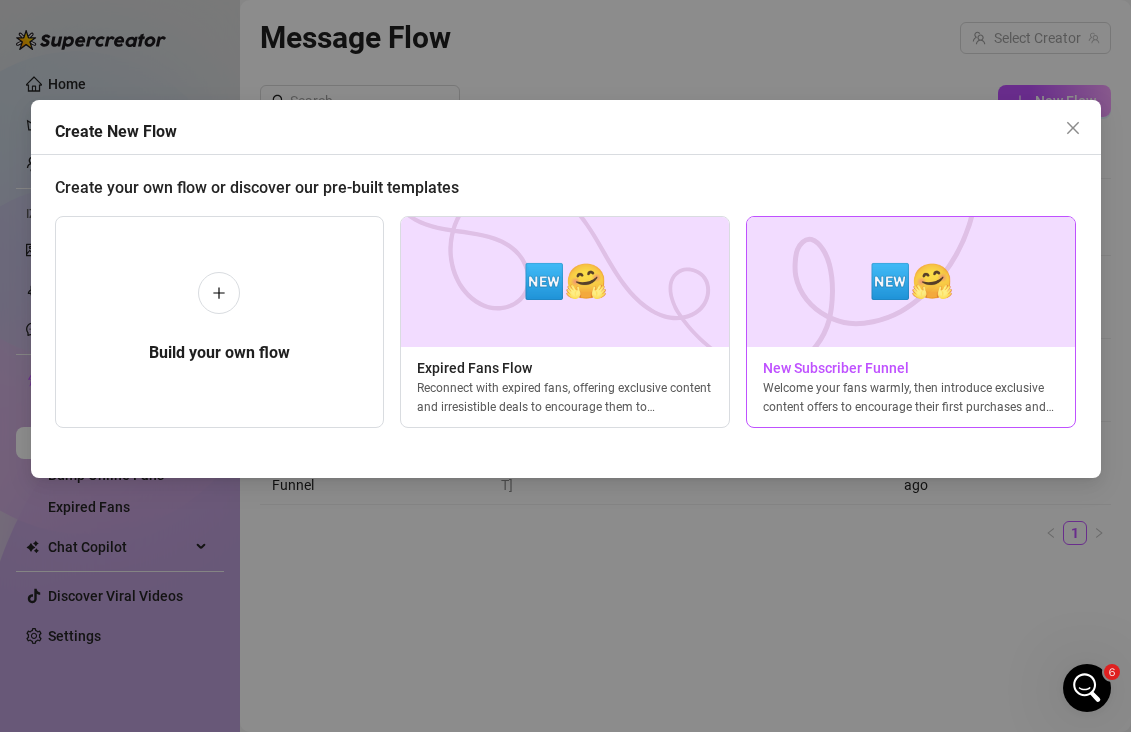 click on "🆕🤗 New Subscriber Funnel Welcome your fans warmly, then introduce exclusive content offers to encourage their first purchases and build engagement." at bounding box center (911, 322) 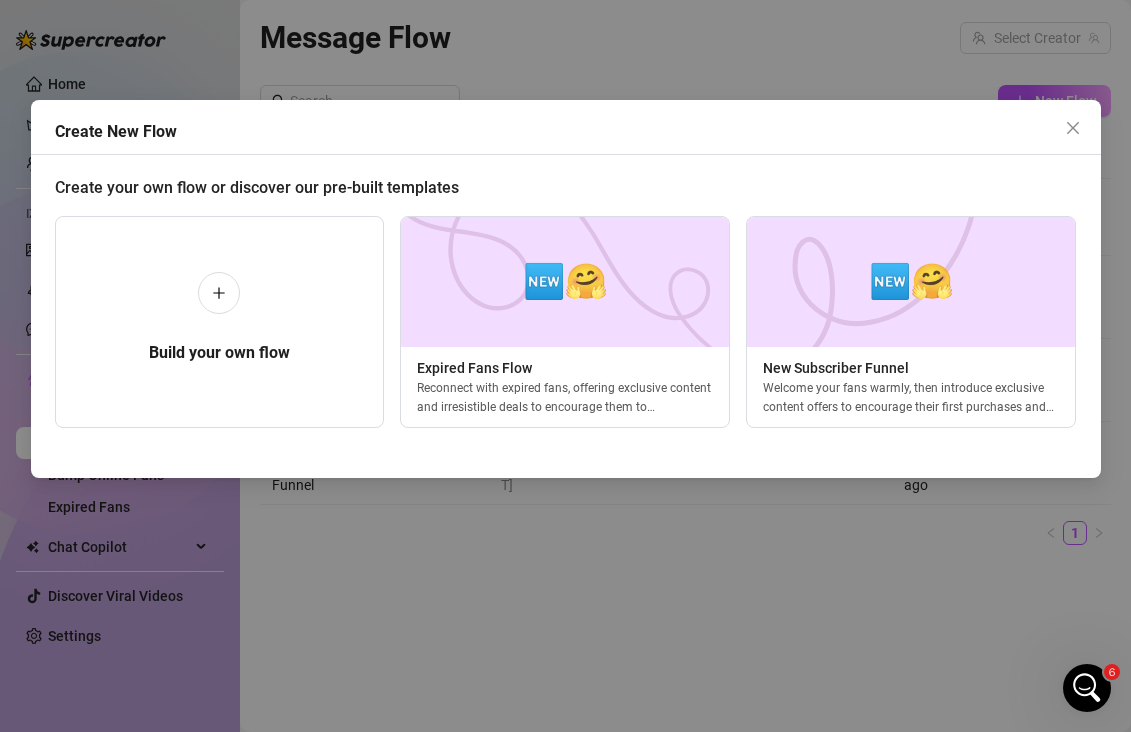 click on "Create New Flow Create your own flow or discover our pre-built templates Build your own flow 🆕🤗 Expired Fans Flow Reconnect with expired fans, offering exclusive content and irresistible deals to encourage them to resubscribe. 🆕🤗 New Subscriber Funnel Welcome your fans warmly, then introduce exclusive content offers to encourage their first purchases and build engagement." at bounding box center (565, 366) 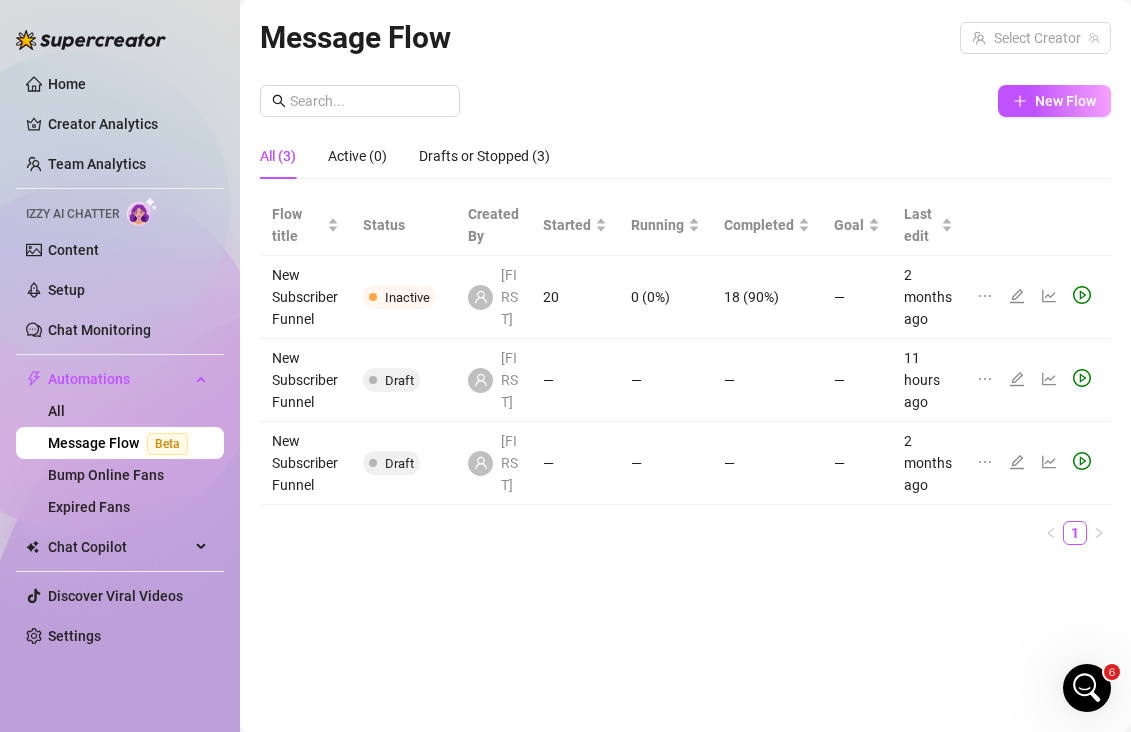 click 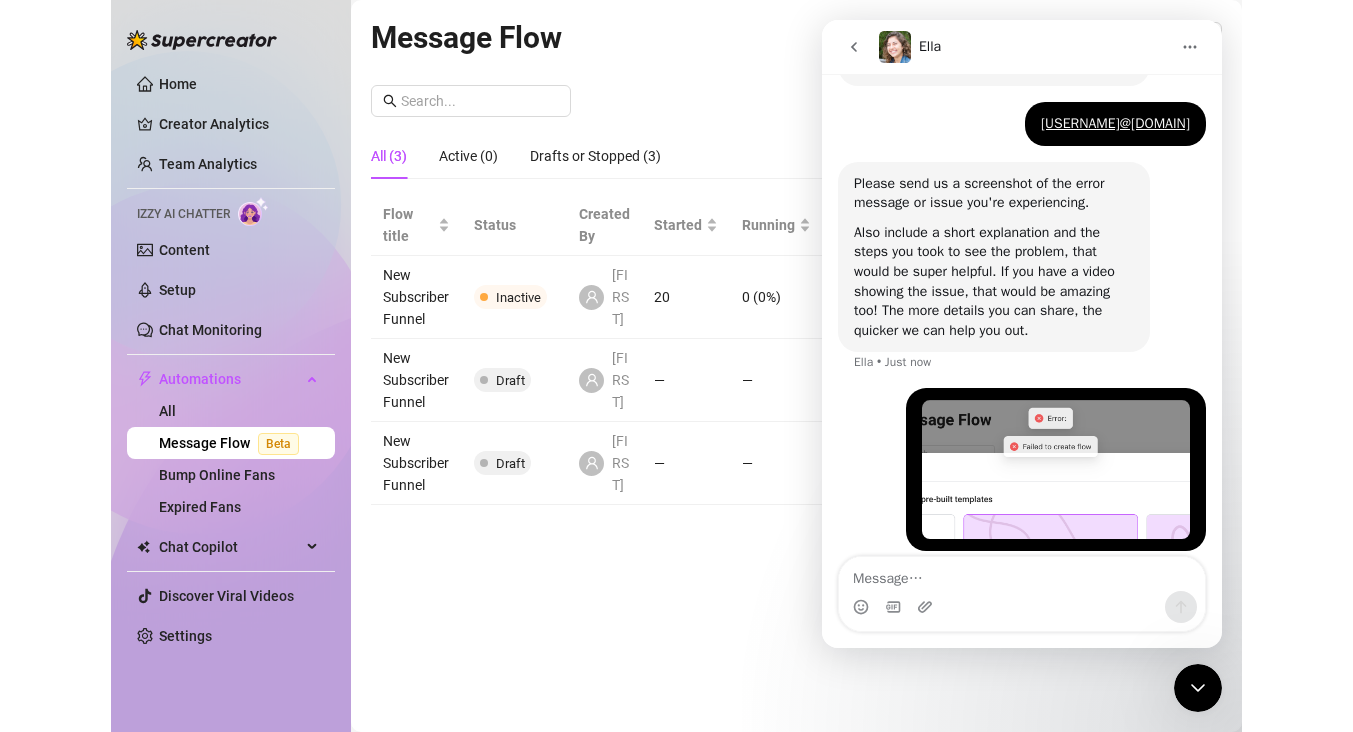 scroll, scrollTop: 672, scrollLeft: 0, axis: vertical 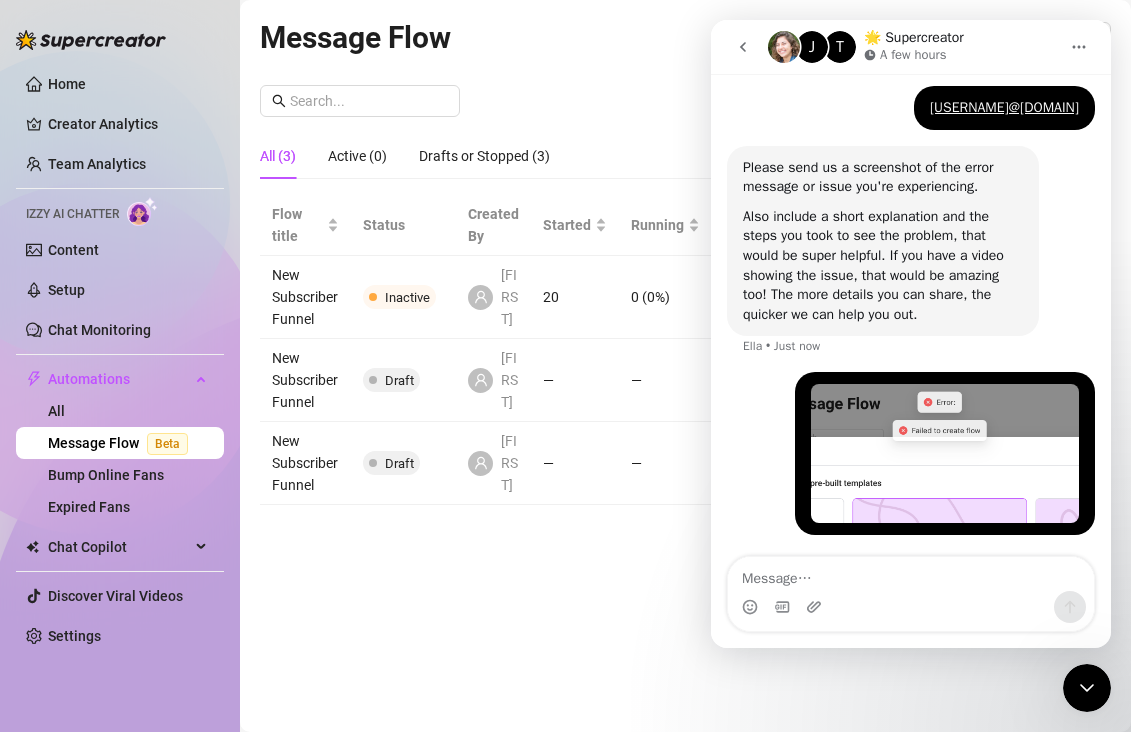 click 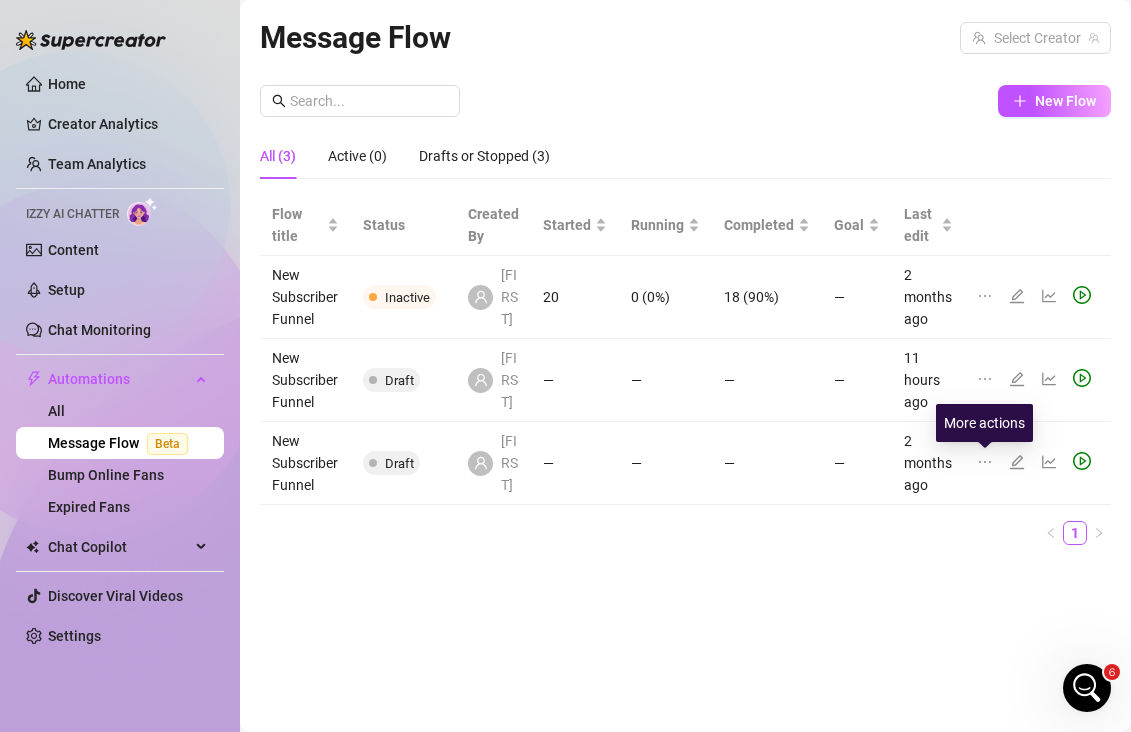 click 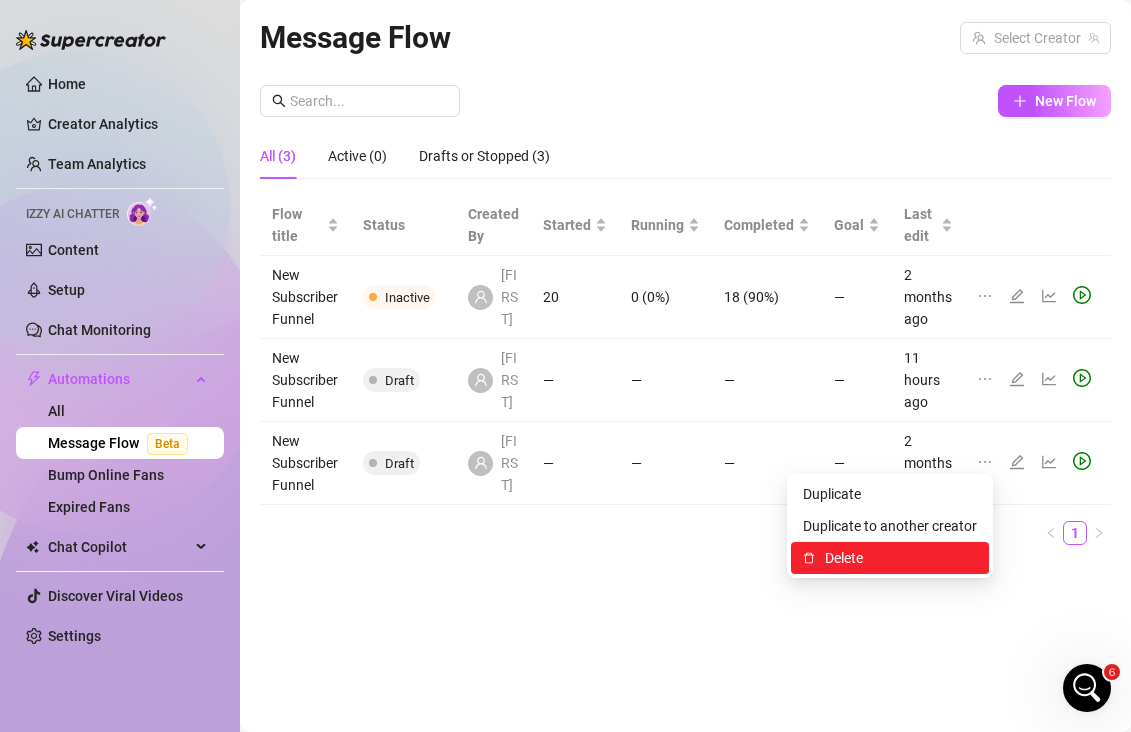 click on "Delete" at bounding box center [901, 558] 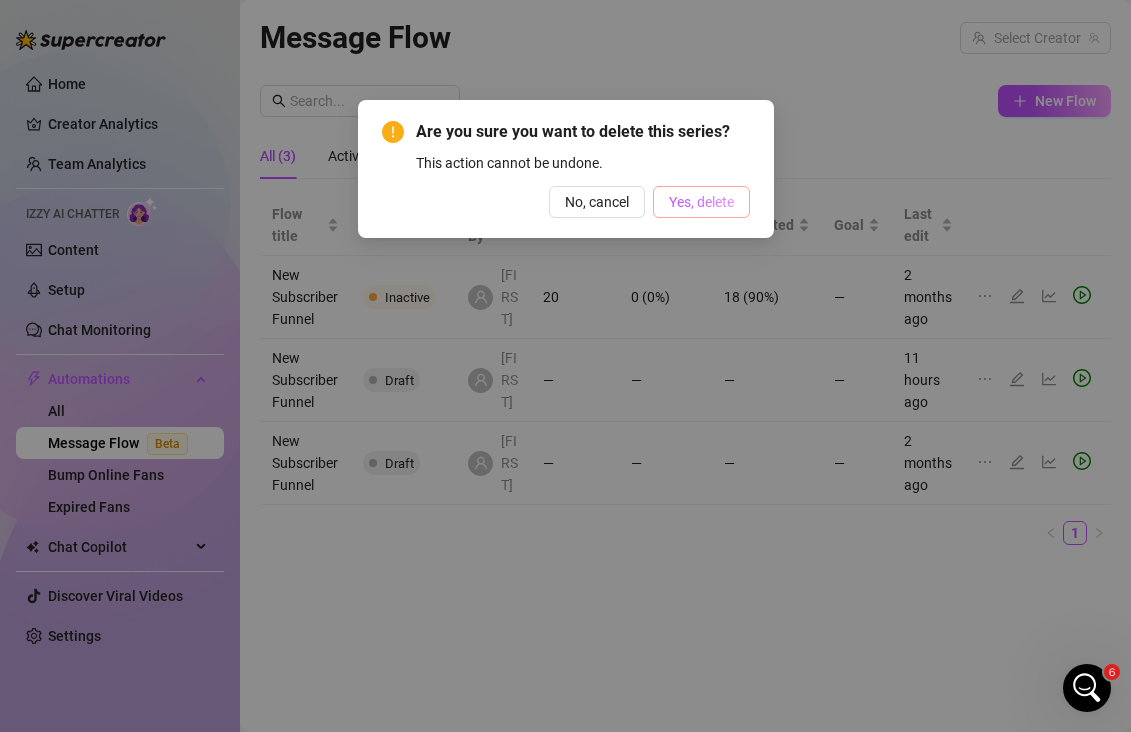 click on "Yes, delete" at bounding box center (701, 202) 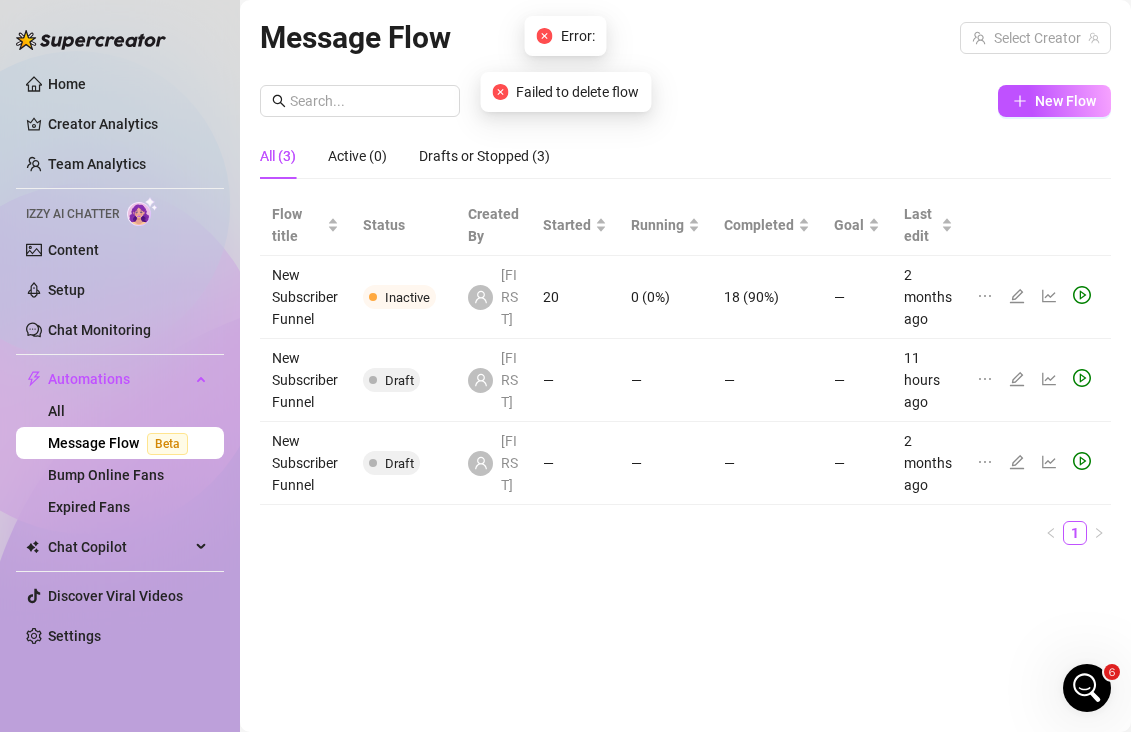 click 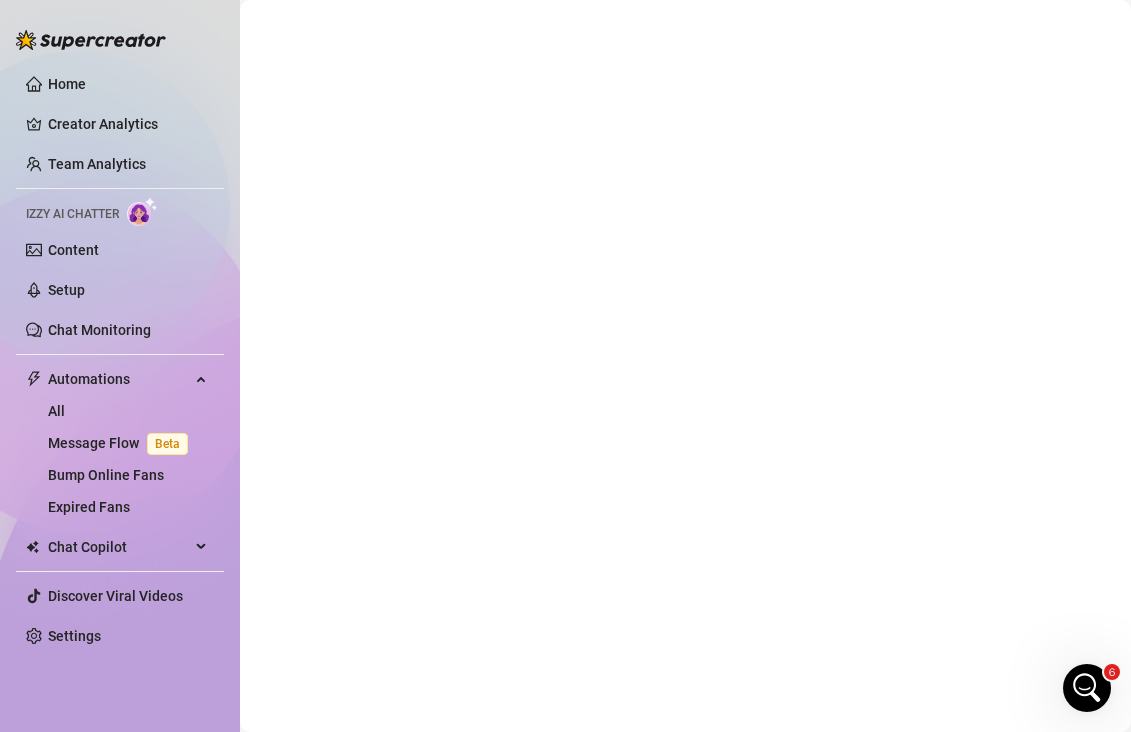 drag, startPoint x: 242, startPoint y: 216, endPoint x: 288, endPoint y: 233, distance: 49.0408 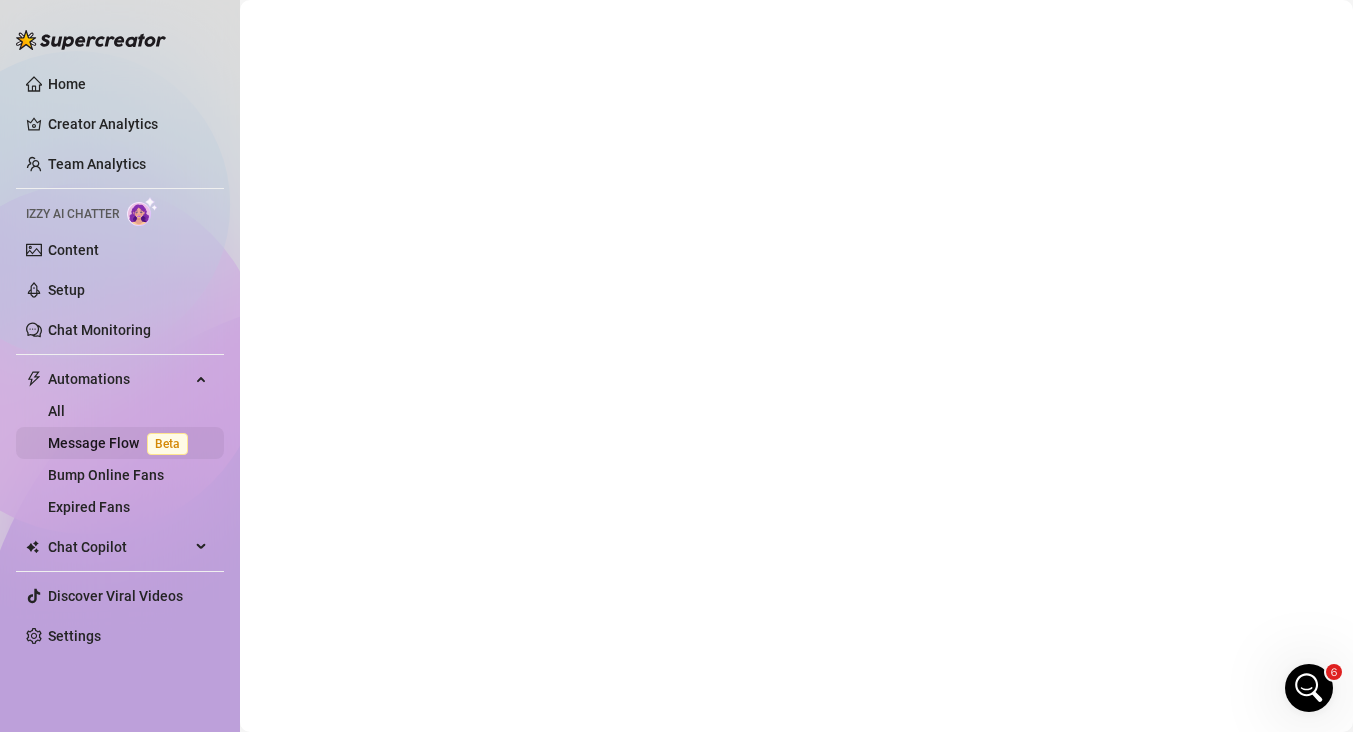 click on "Message Flow Beta" at bounding box center [122, 443] 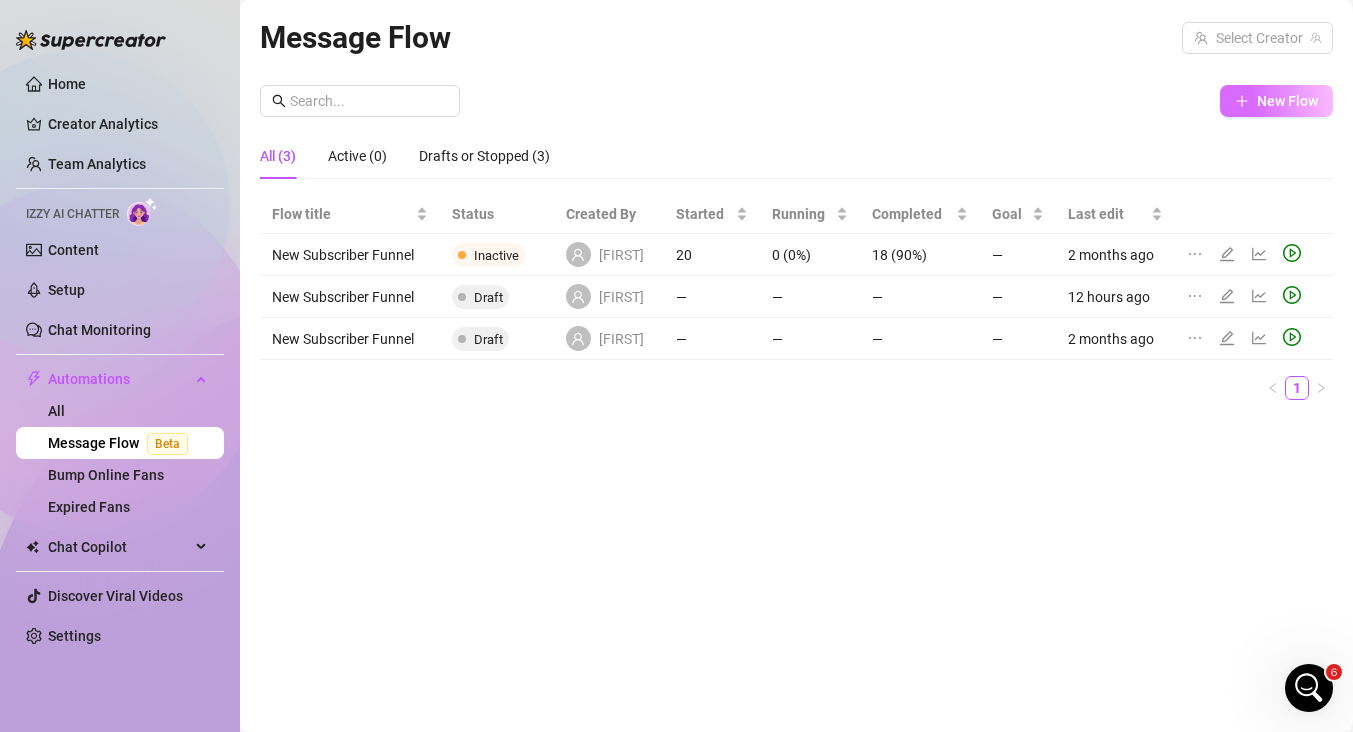 click 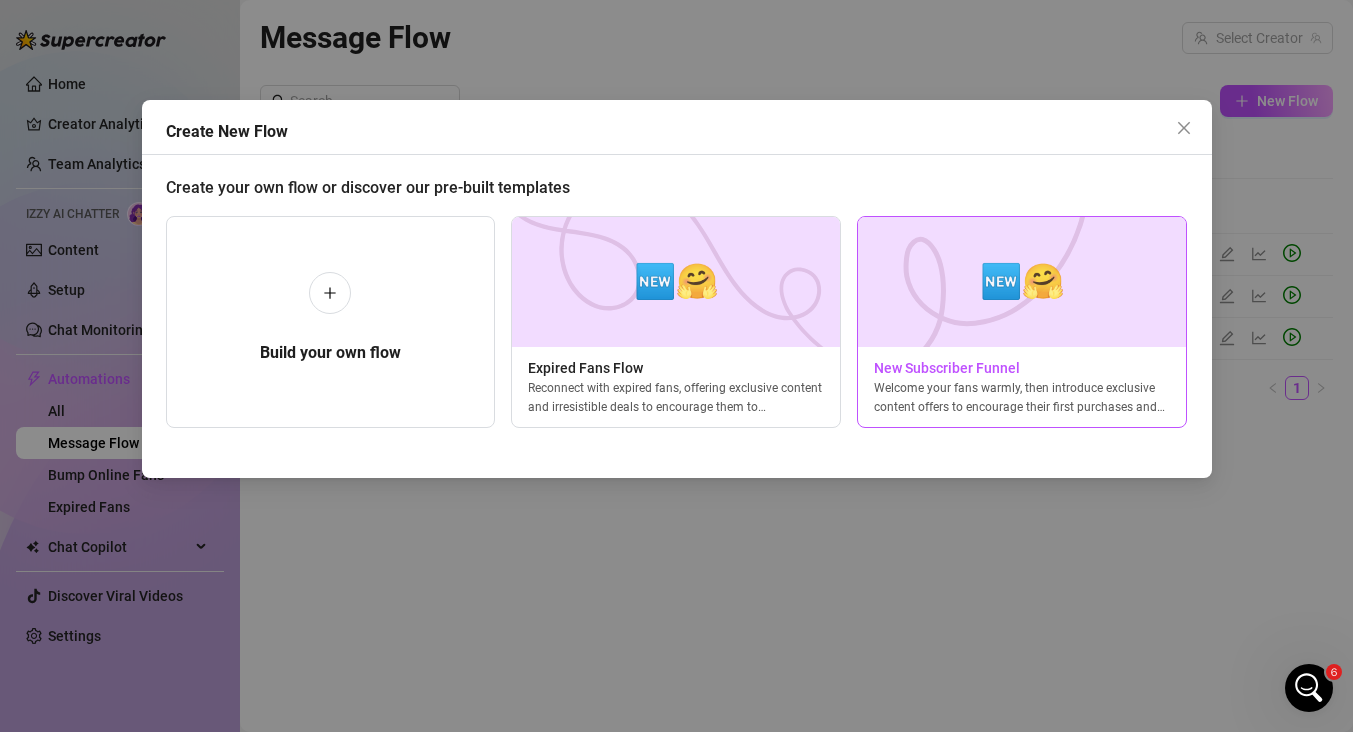 click on "🆕🤗" at bounding box center (1022, 281) 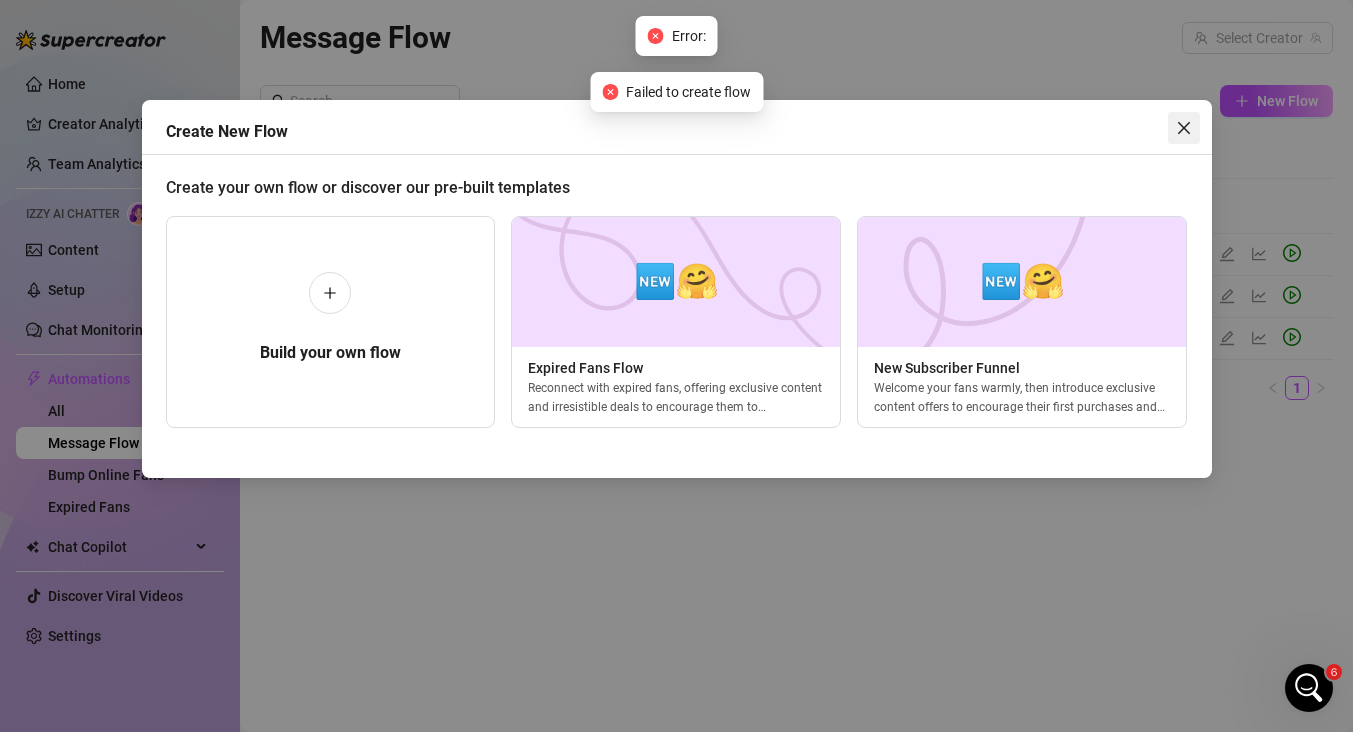 click 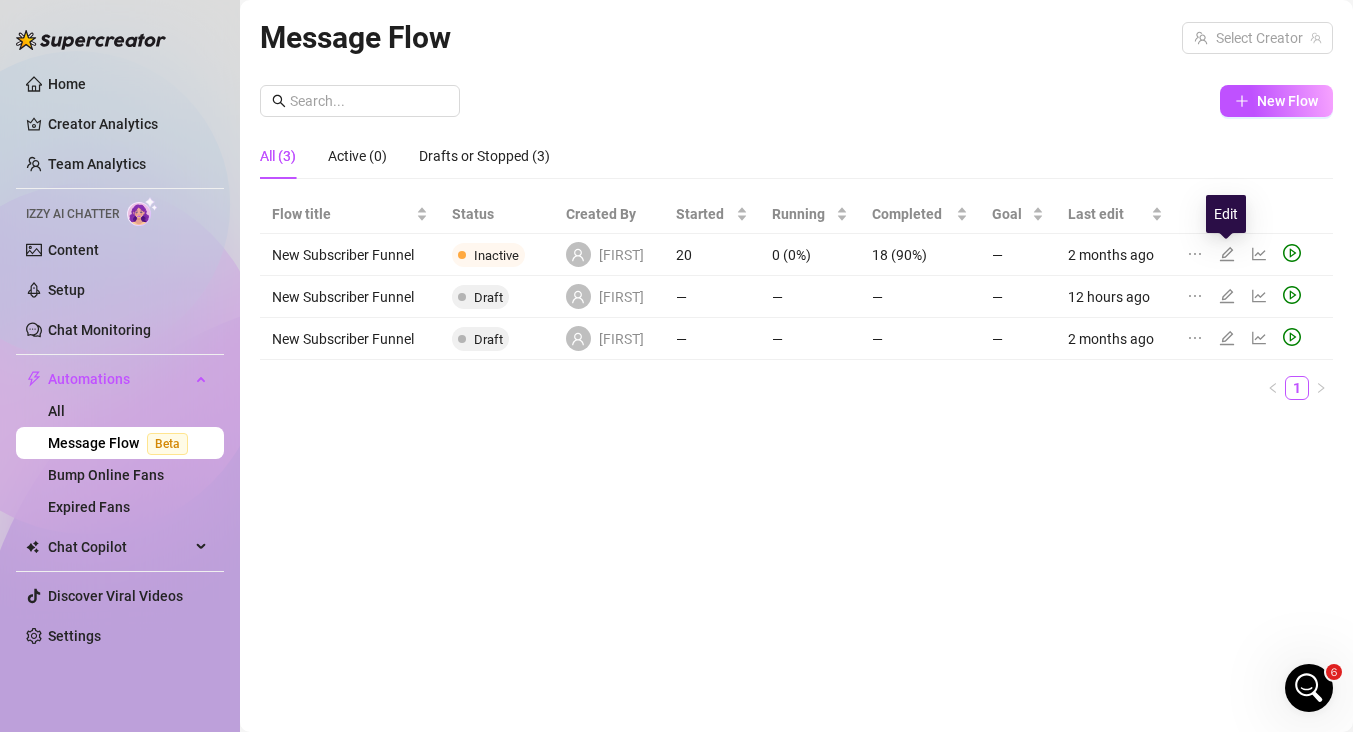click 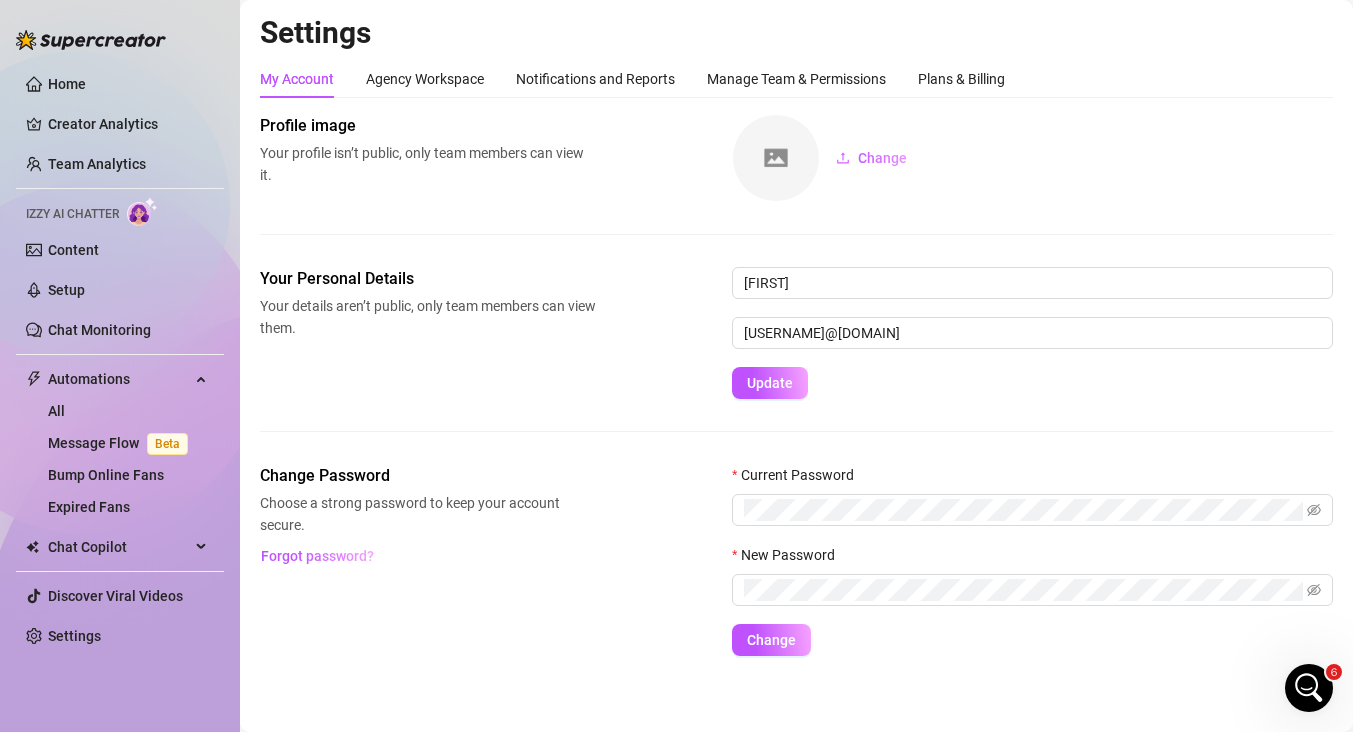 click on "Profile image Your profile isn’t public, only team members can view it. Change" at bounding box center (796, 190) 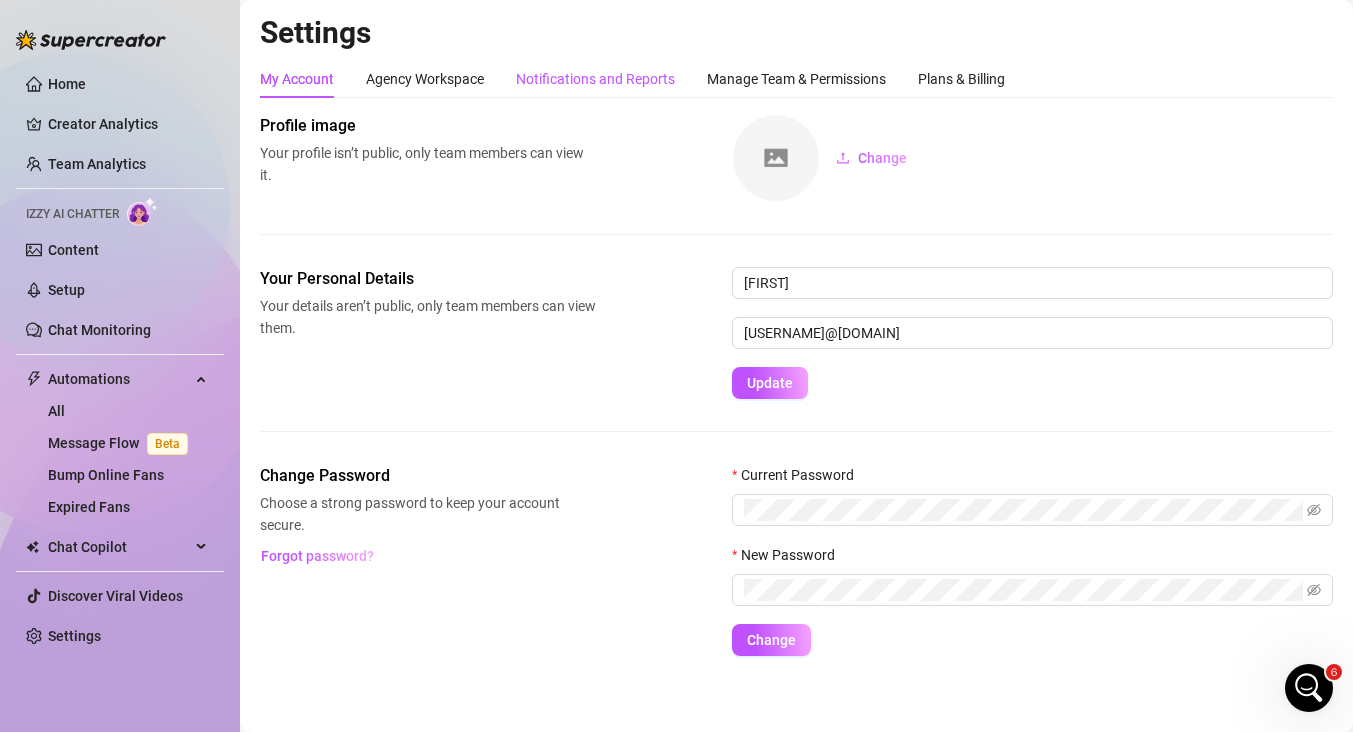 click on "Notifications and Reports" at bounding box center (595, 79) 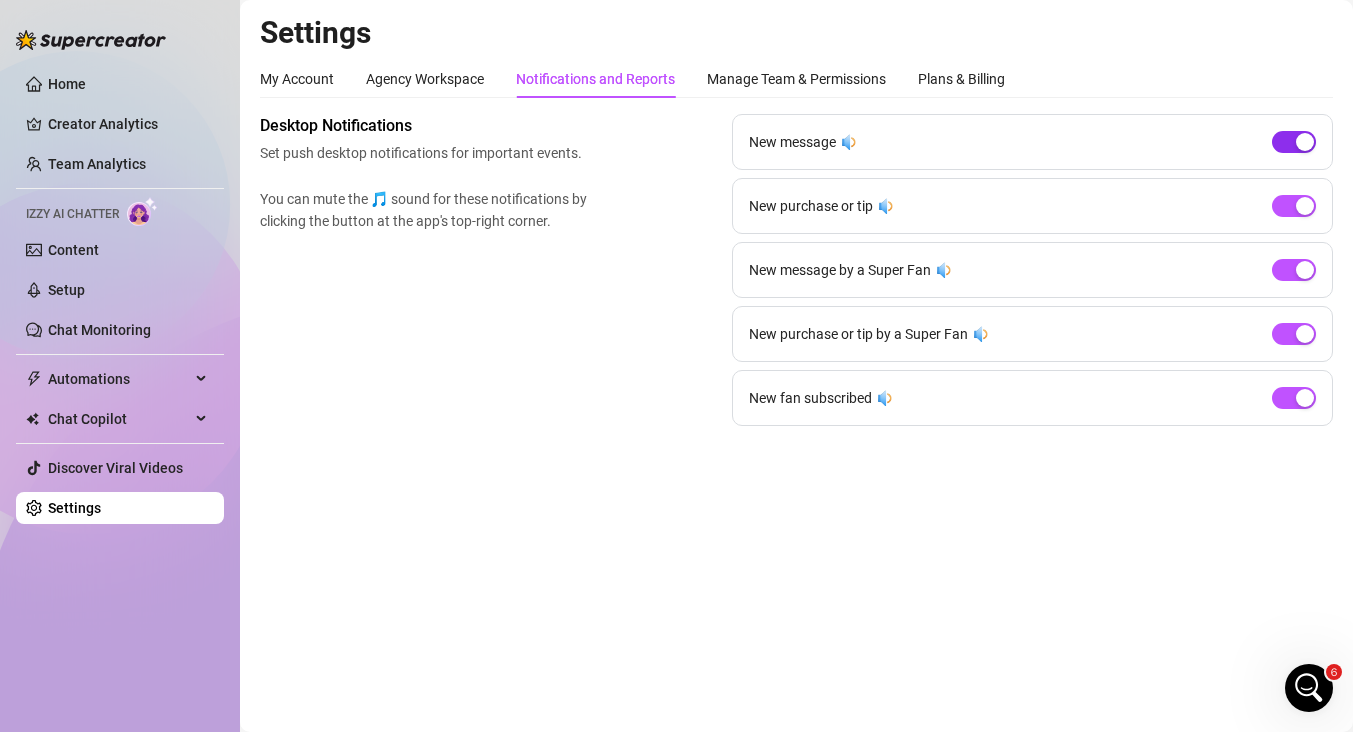 click at bounding box center [1294, 142] 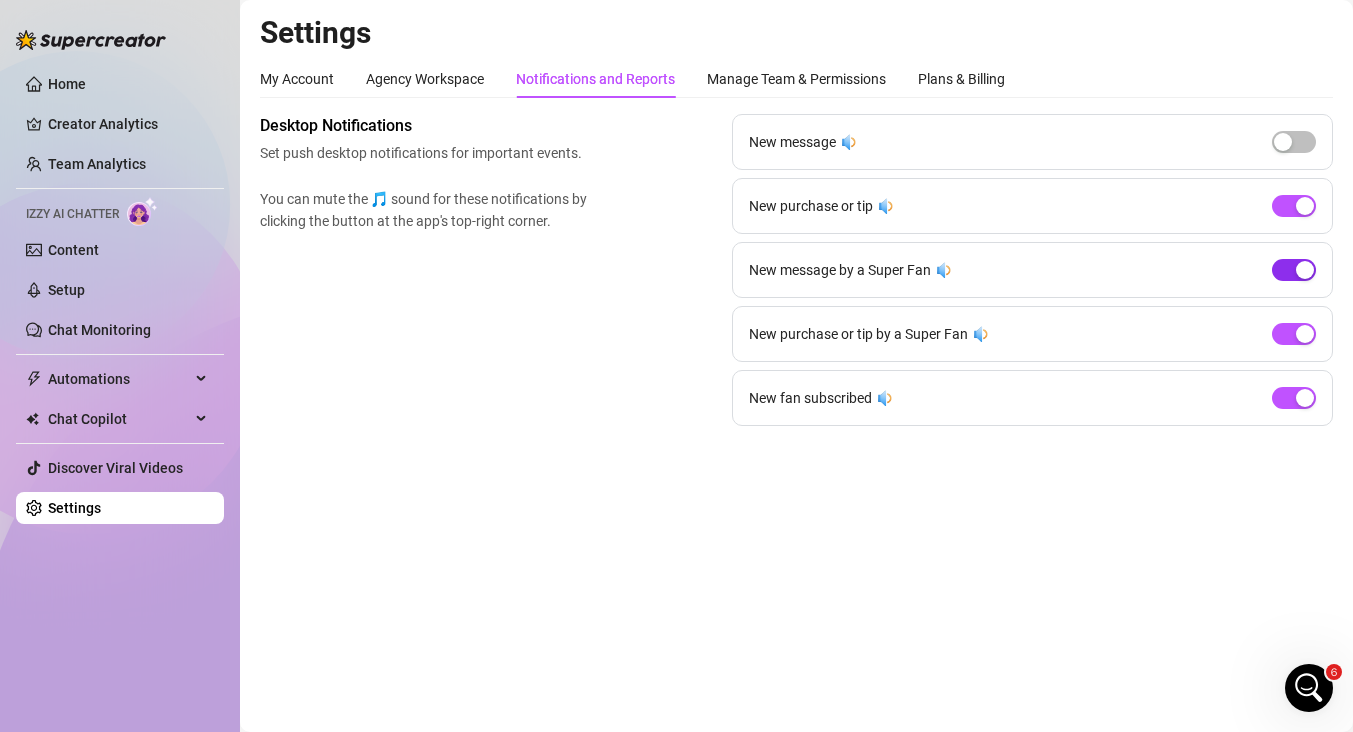 click at bounding box center [1294, 270] 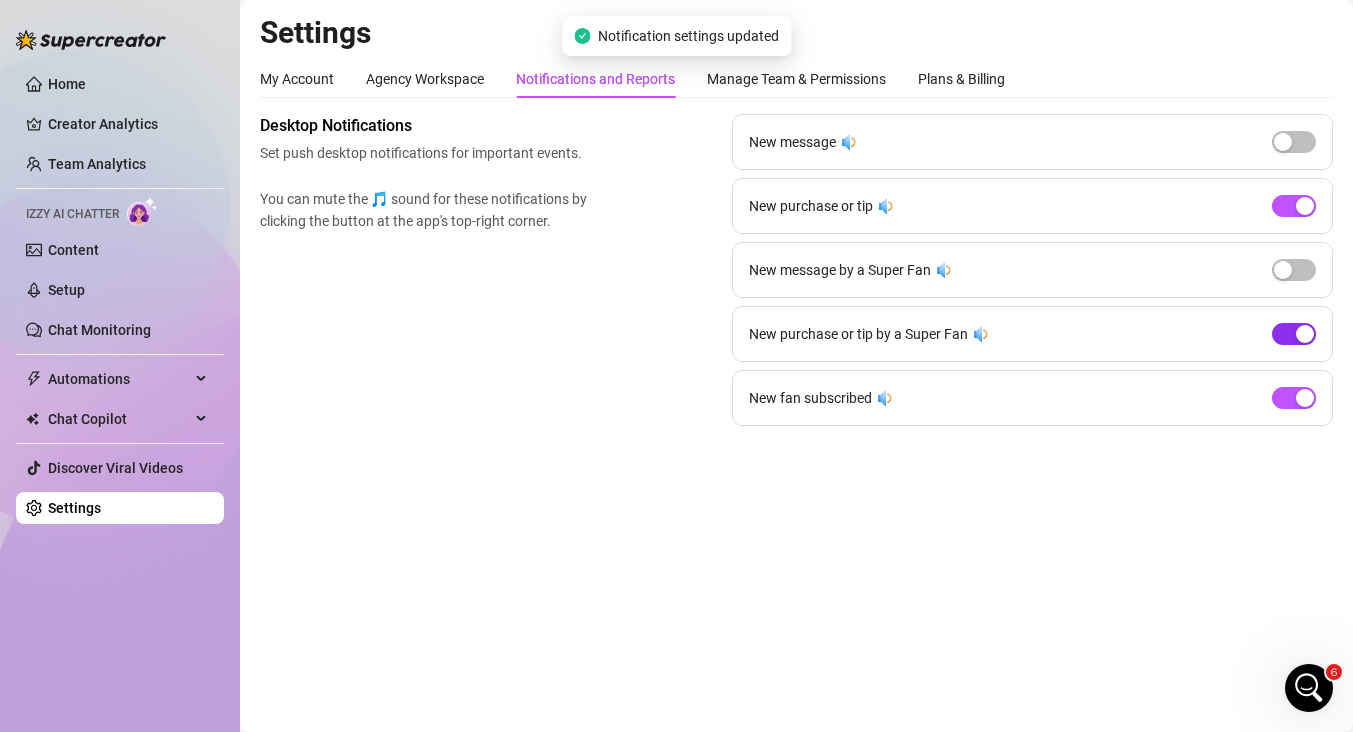 click at bounding box center (1294, 334) 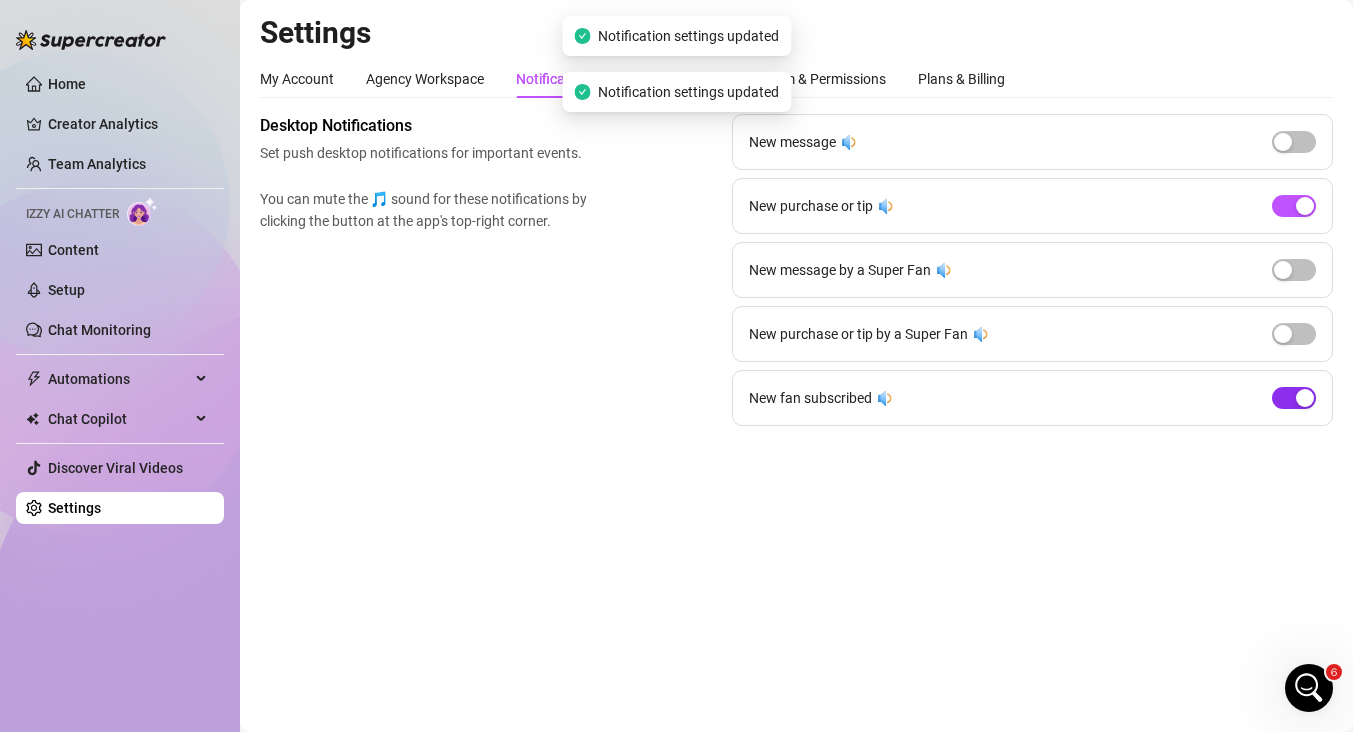 click at bounding box center (1294, 398) 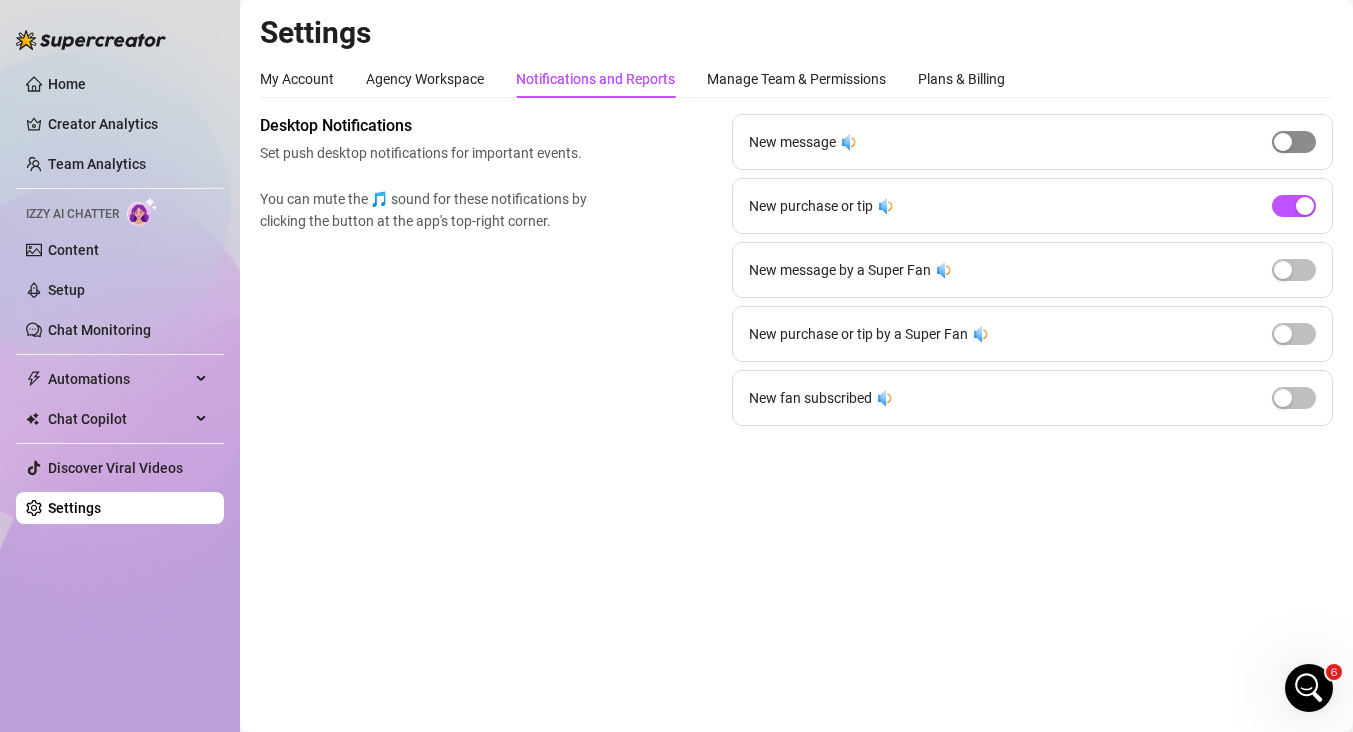click at bounding box center [1294, 142] 